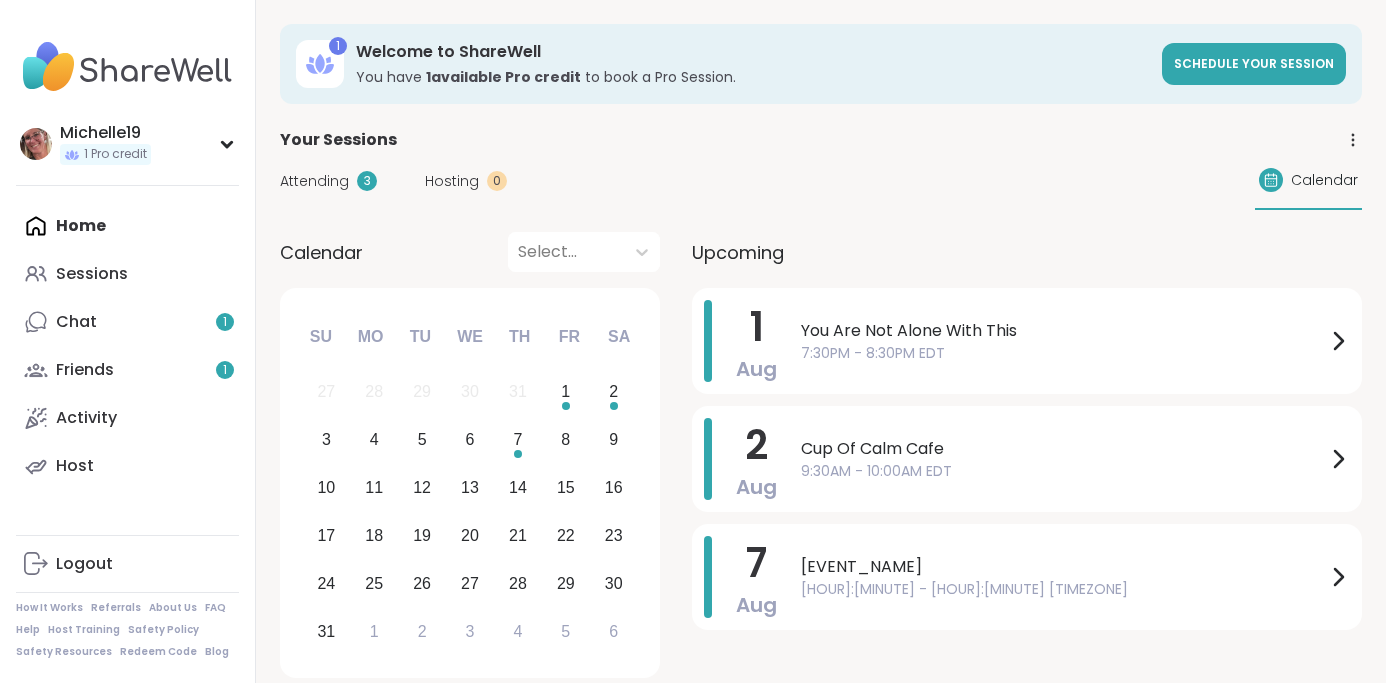 scroll, scrollTop: 0, scrollLeft: 0, axis: both 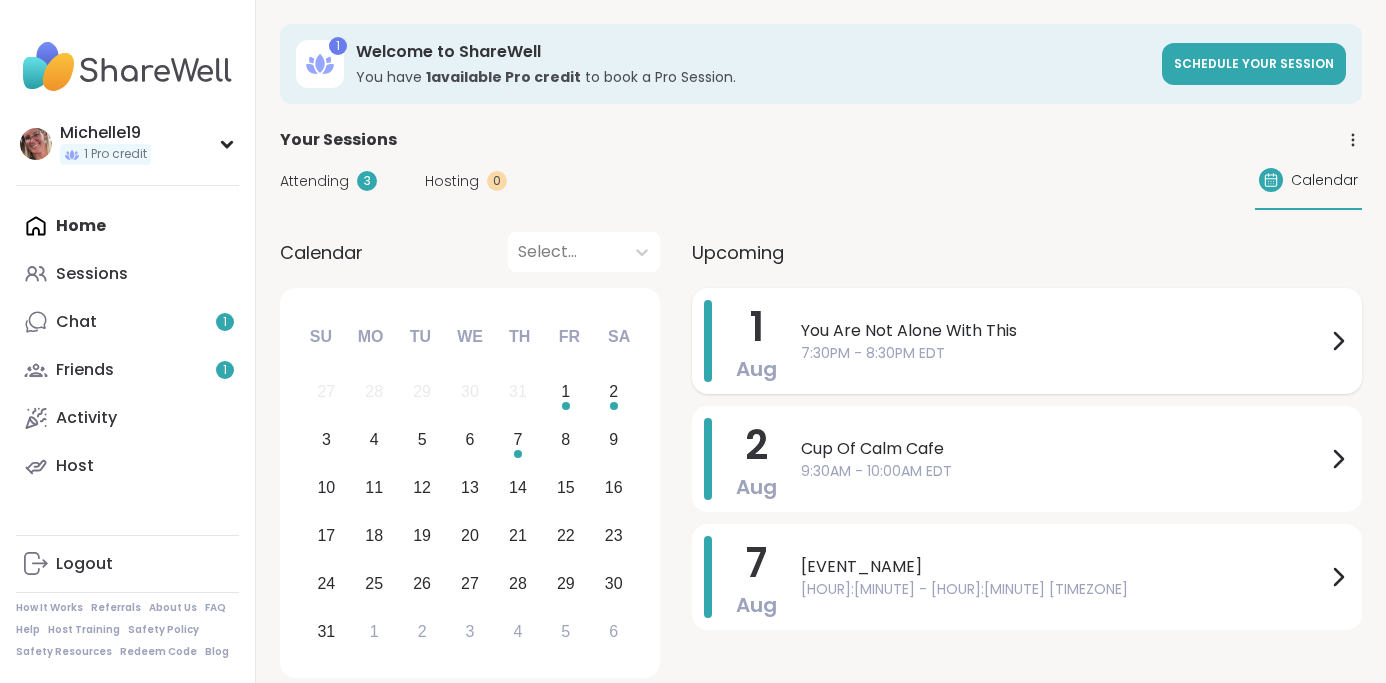 click on "You Are Not Alone With This" at bounding box center (1063, 331) 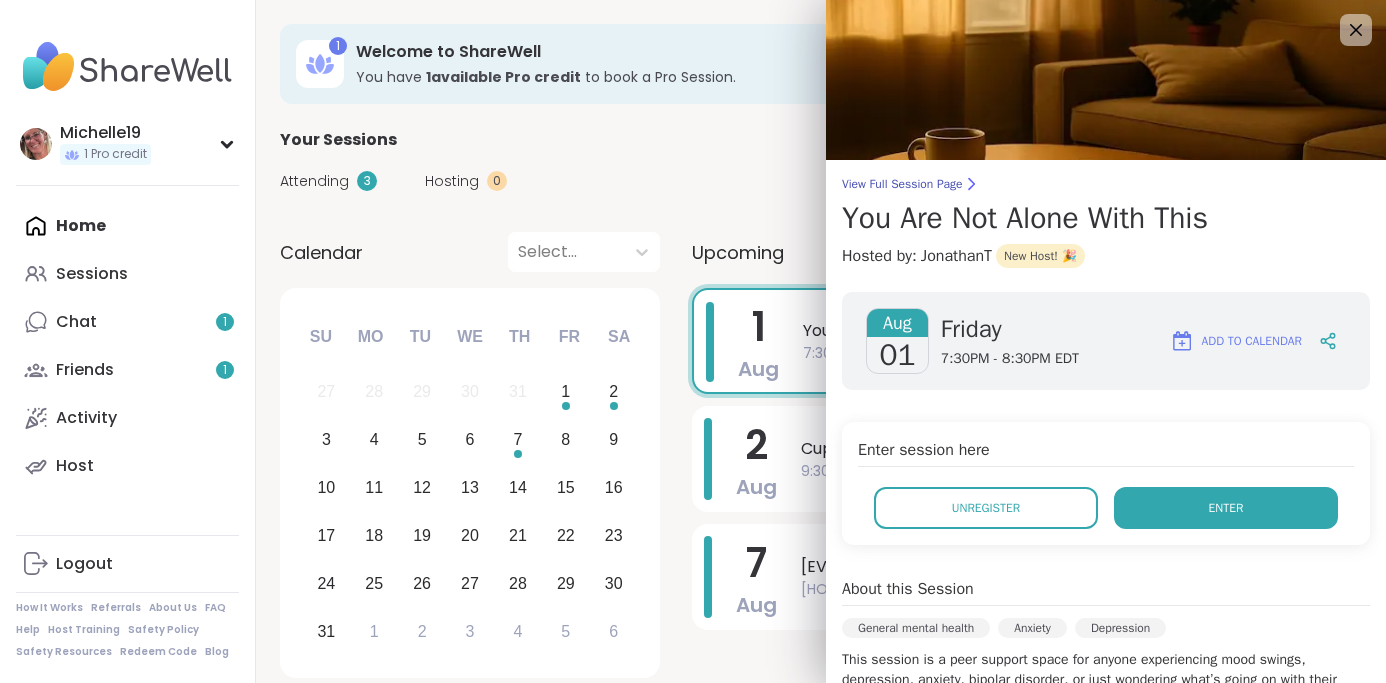 click on "Enter" at bounding box center (1226, 508) 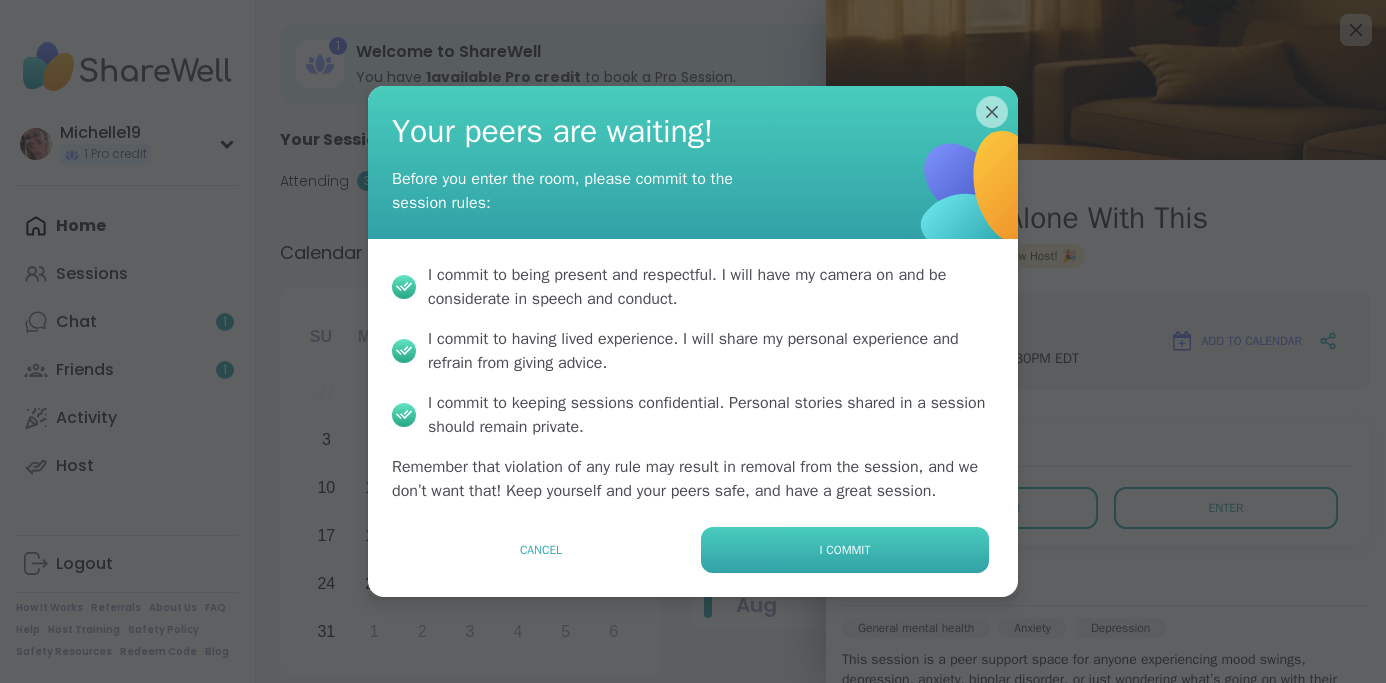 click on "I commit" at bounding box center (845, 550) 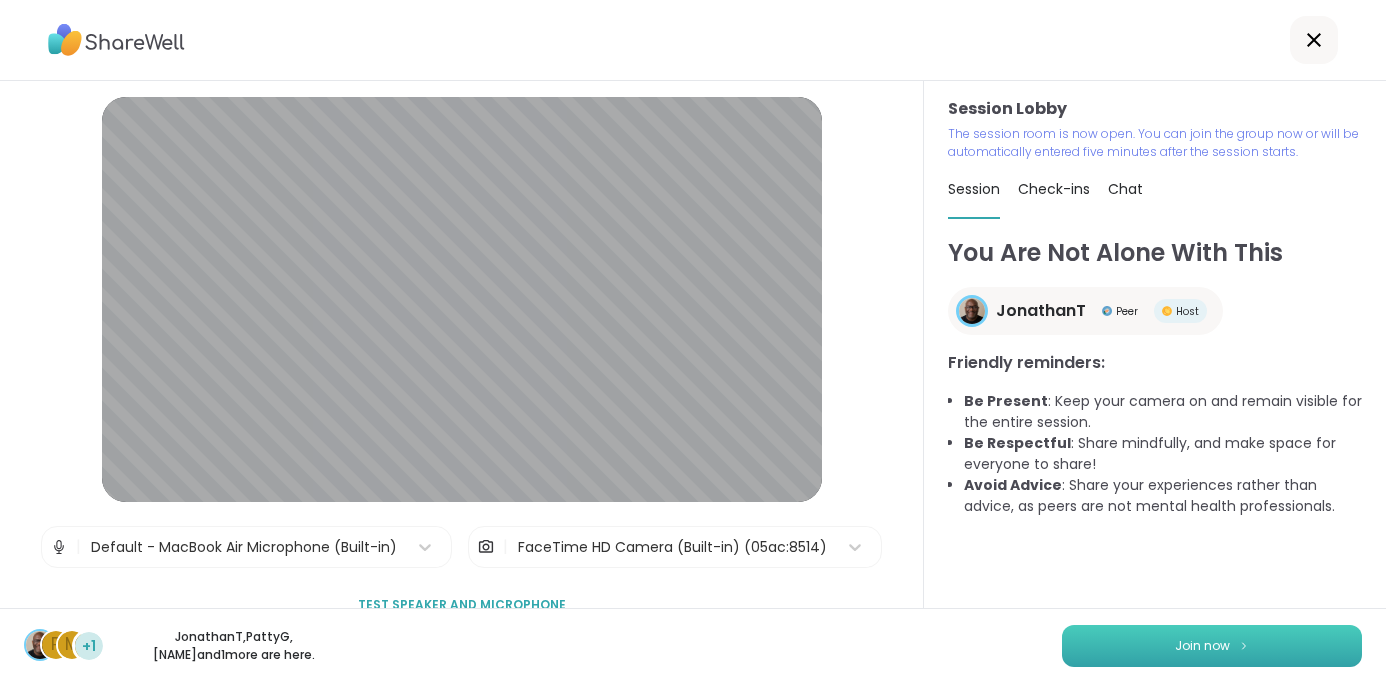 click on "Join now" at bounding box center [1202, 646] 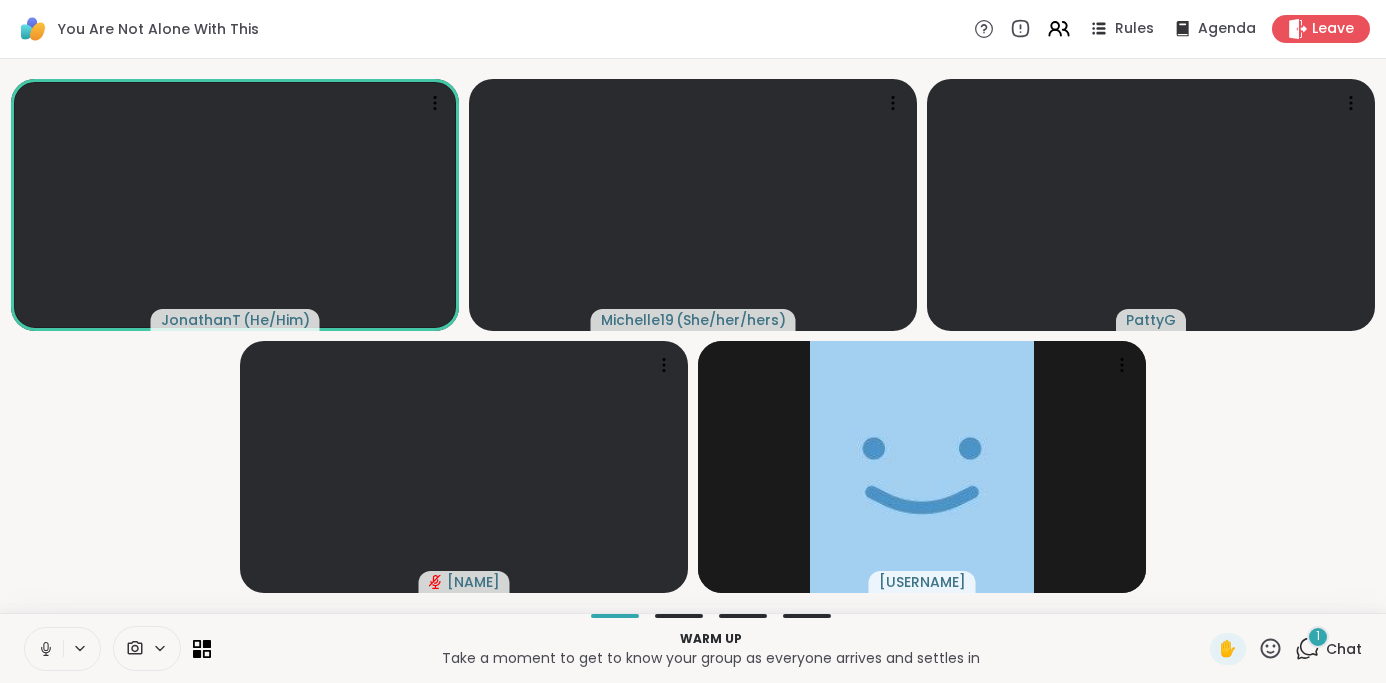 click 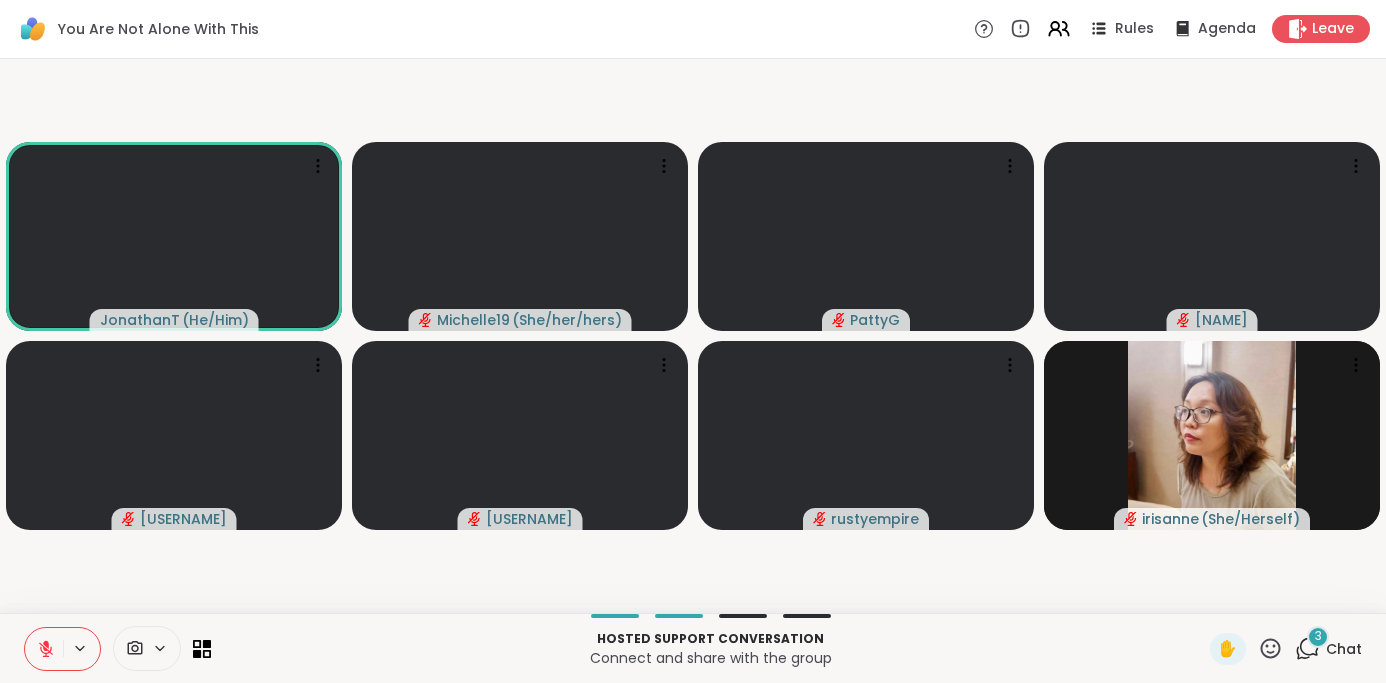 click on "3" at bounding box center (1318, 637) 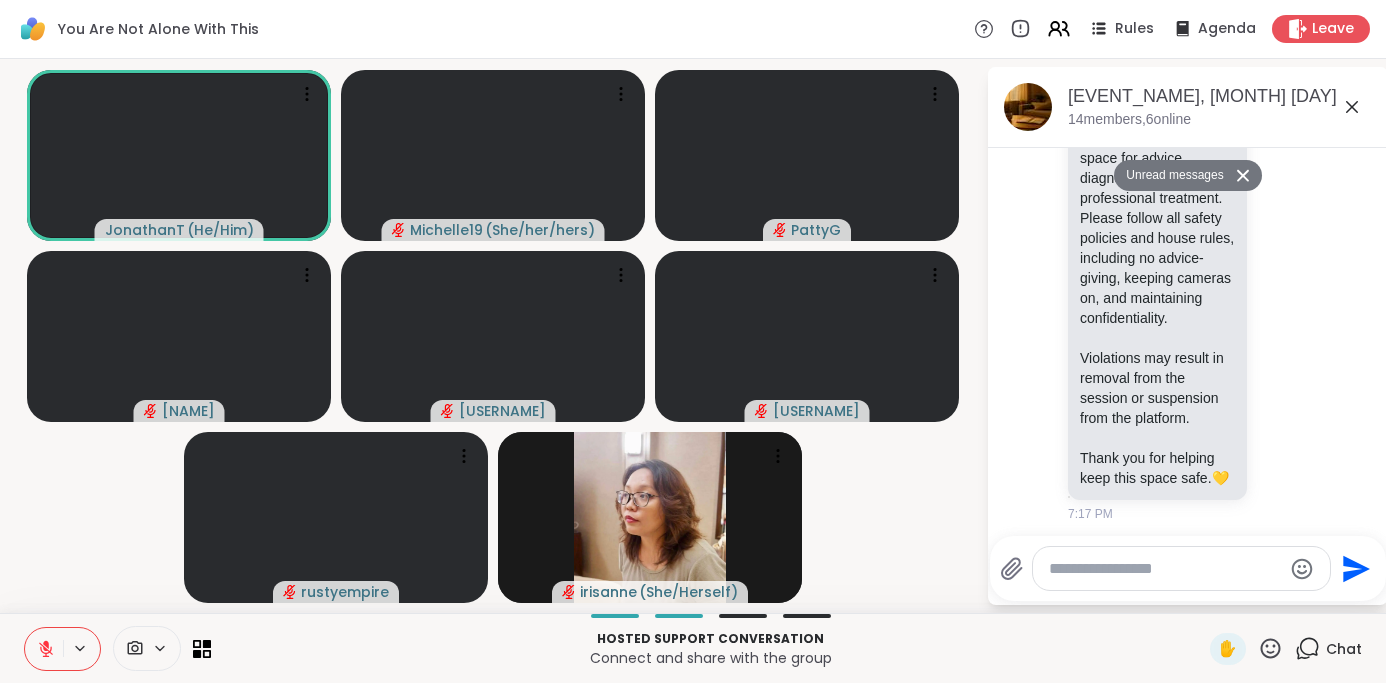 scroll, scrollTop: 1173, scrollLeft: 0, axis: vertical 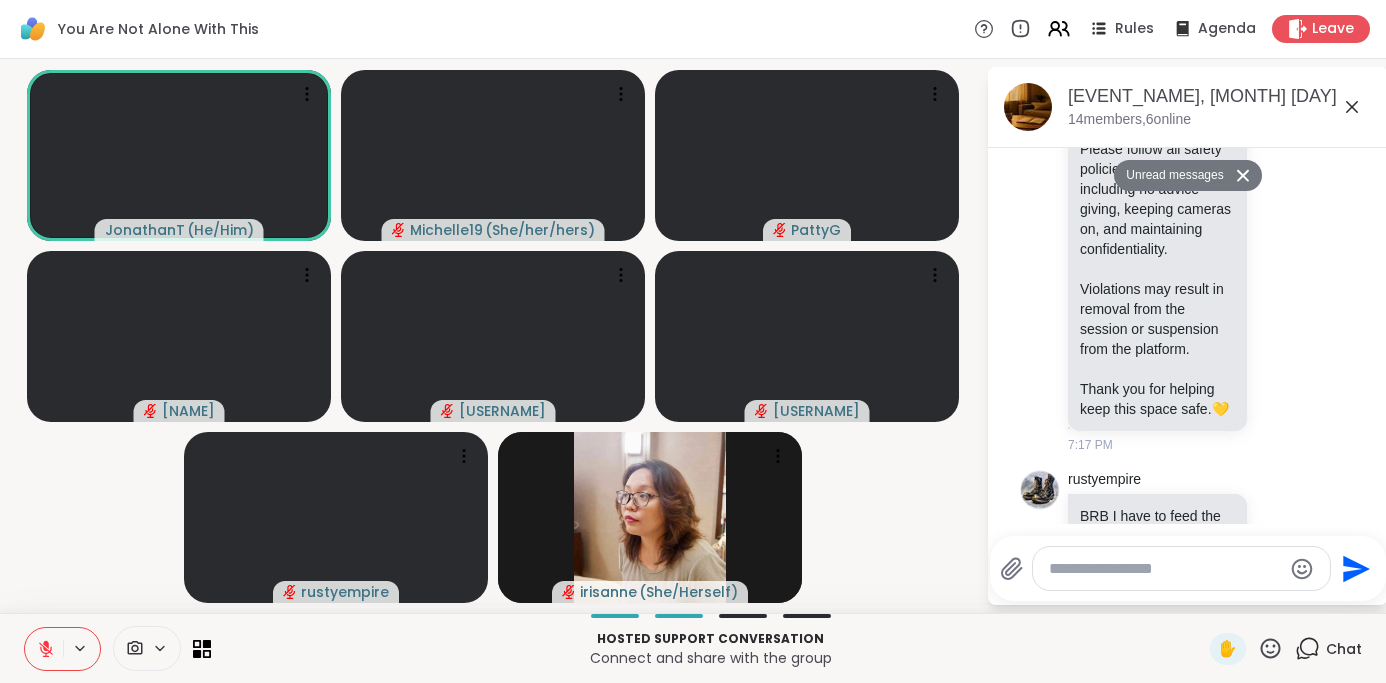 click 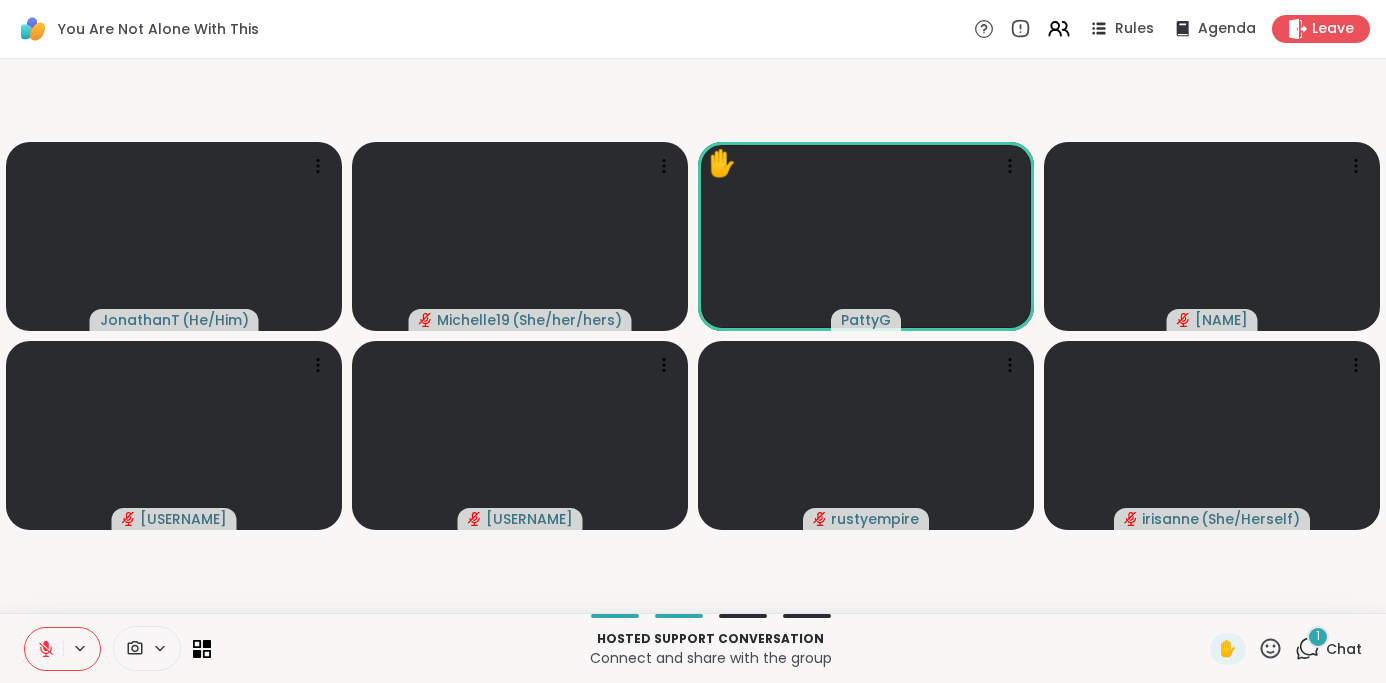 click 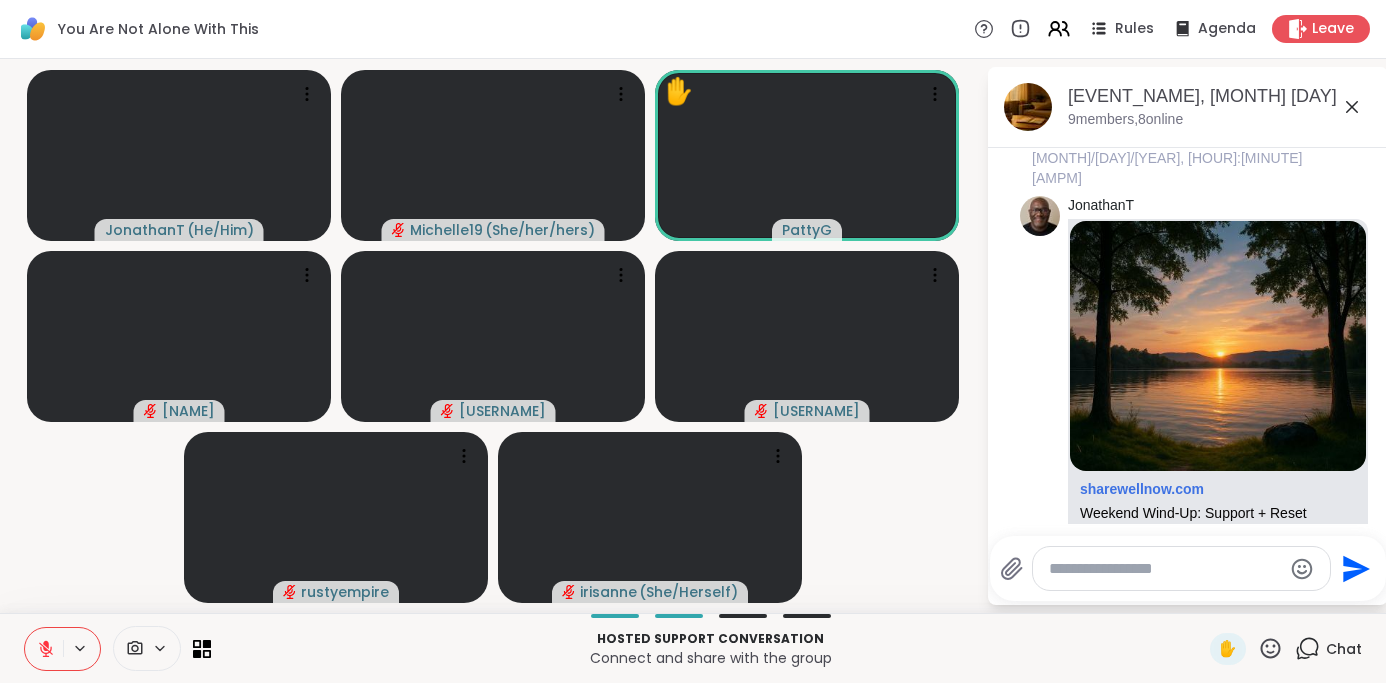 scroll, scrollTop: 1620, scrollLeft: 0, axis: vertical 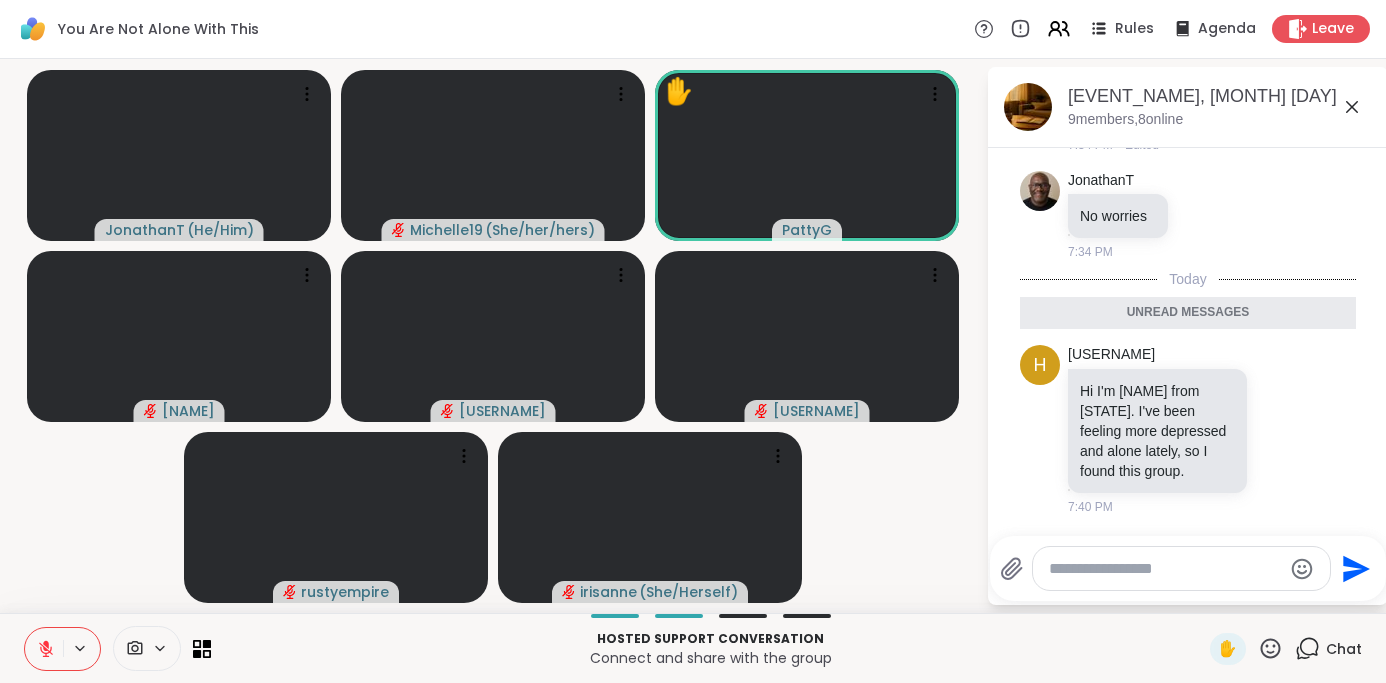 click 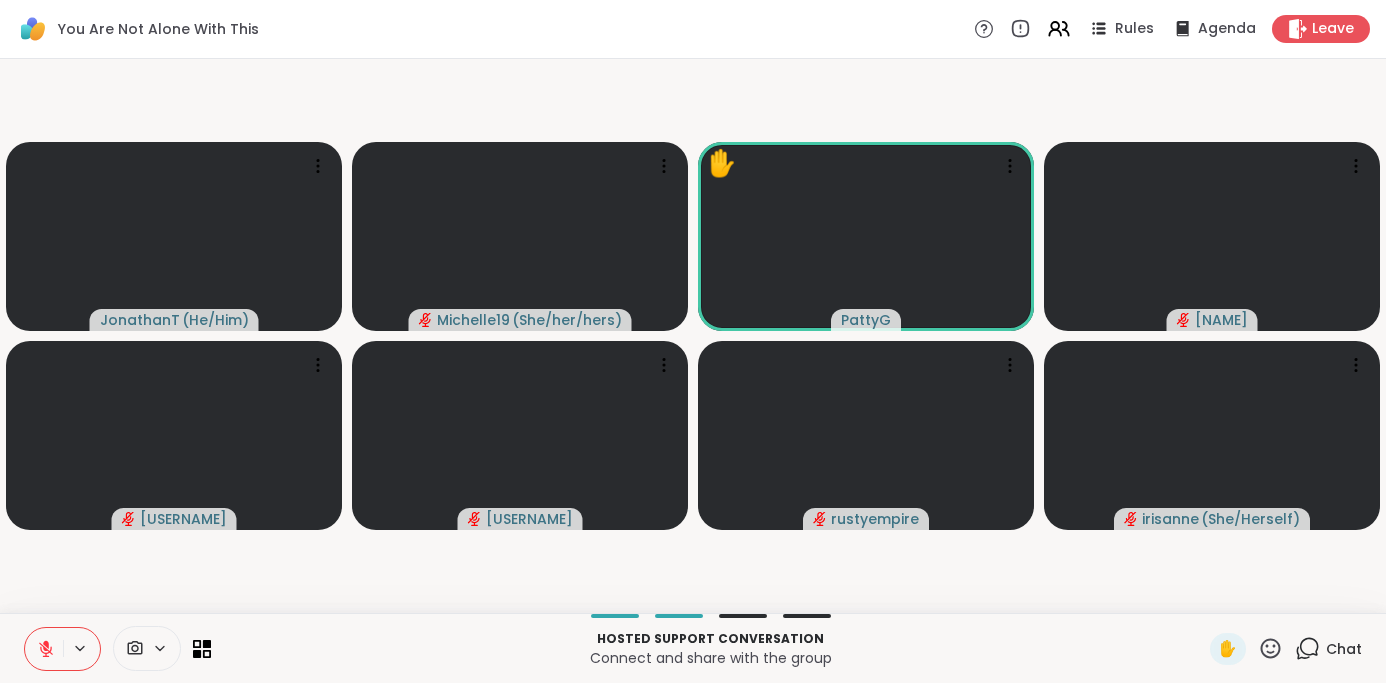 click 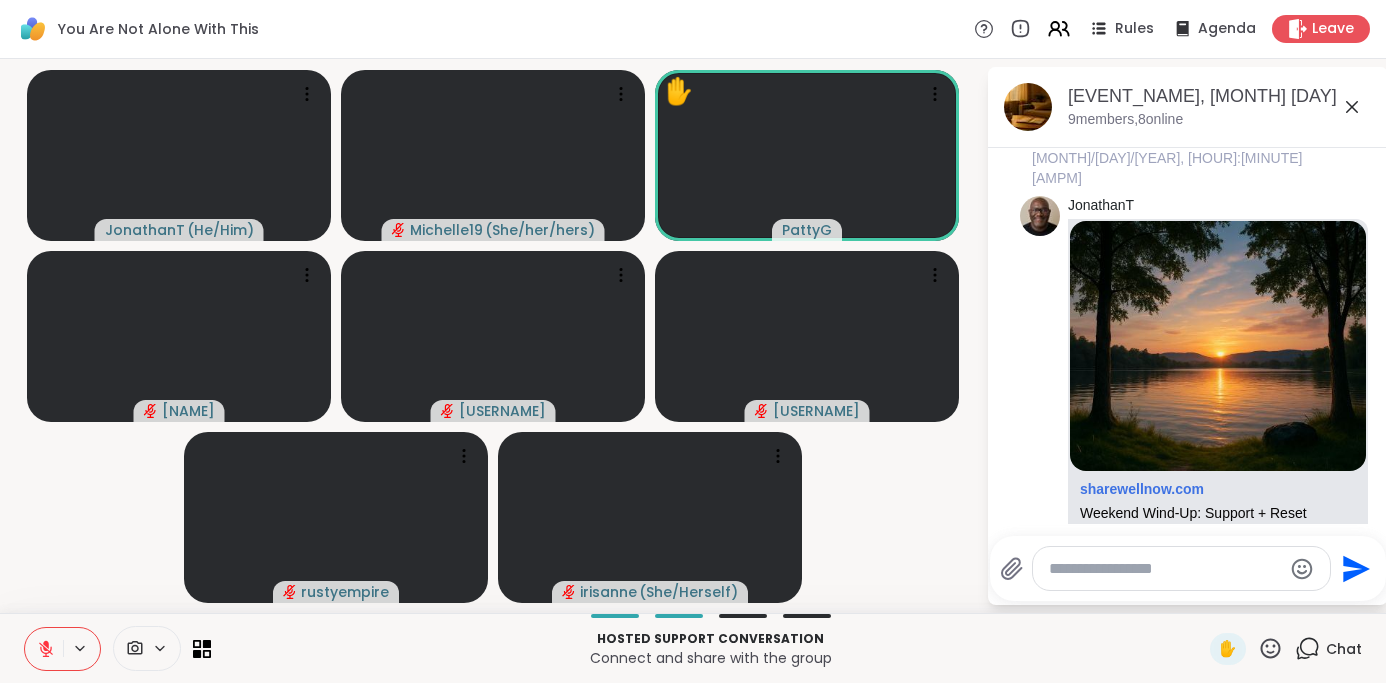 scroll, scrollTop: 1552, scrollLeft: 0, axis: vertical 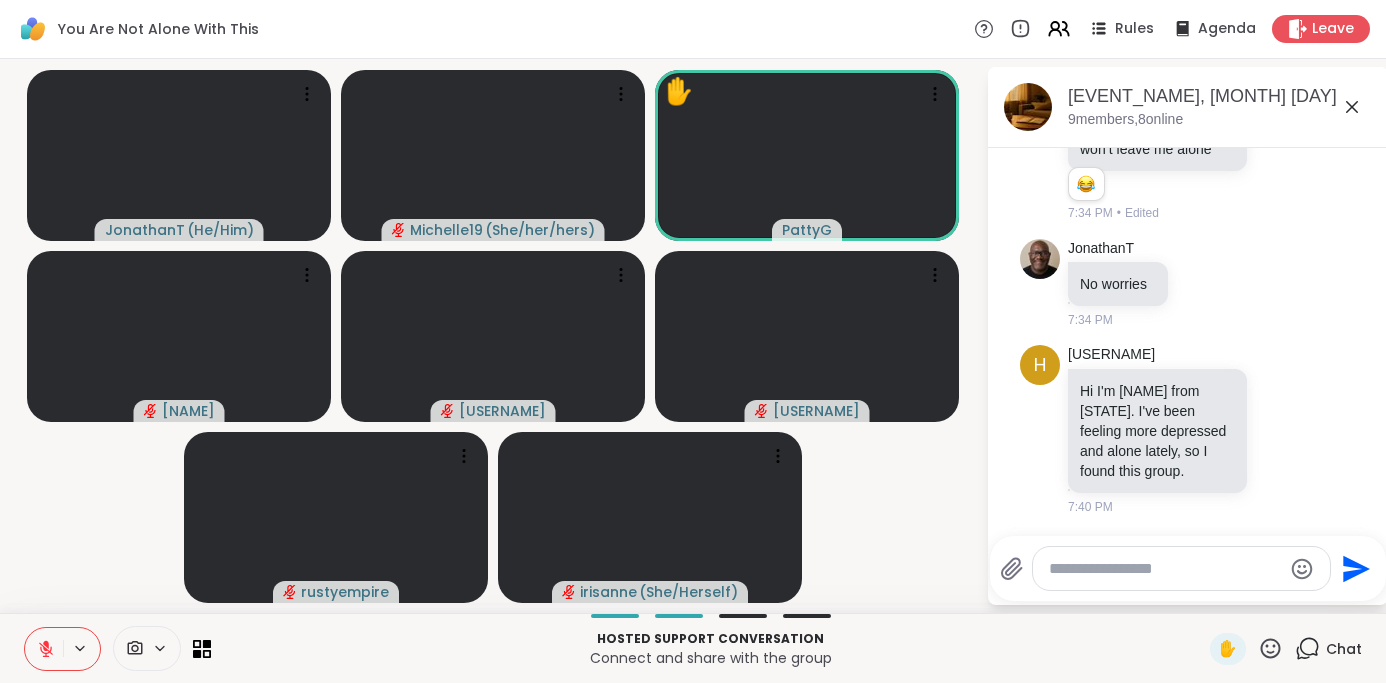 click 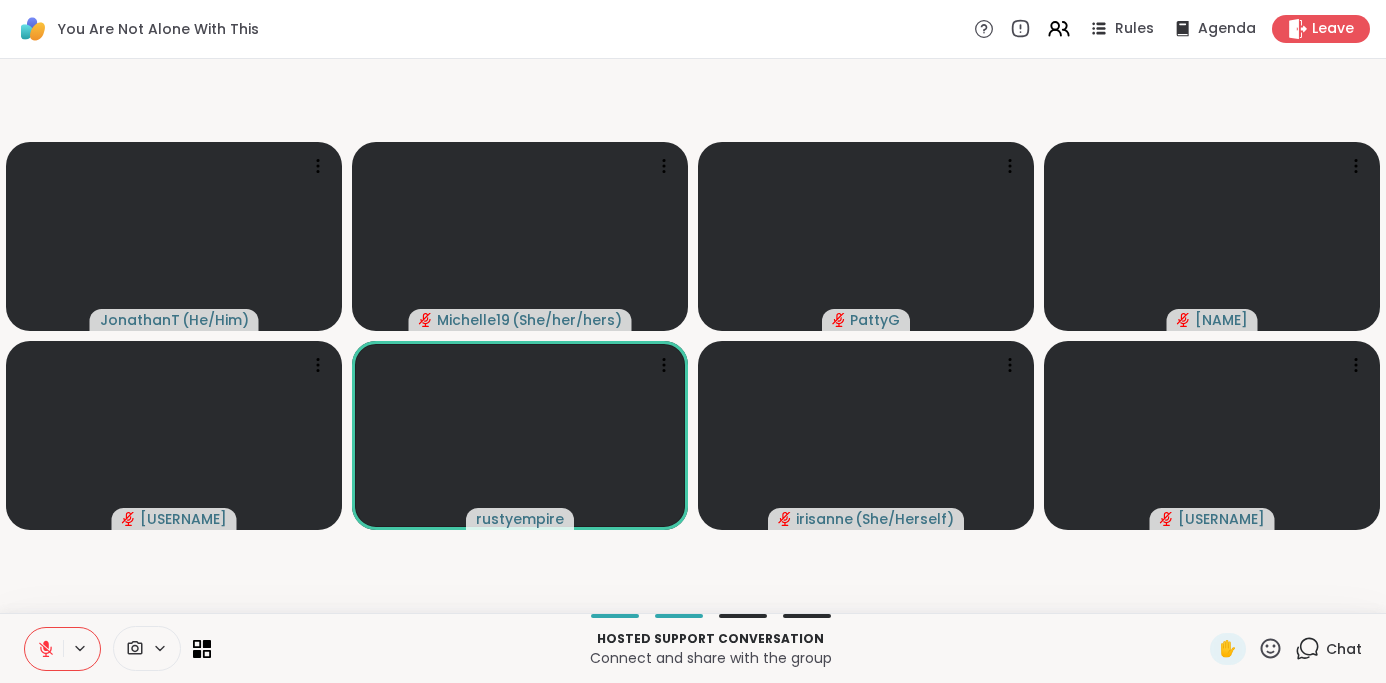 click 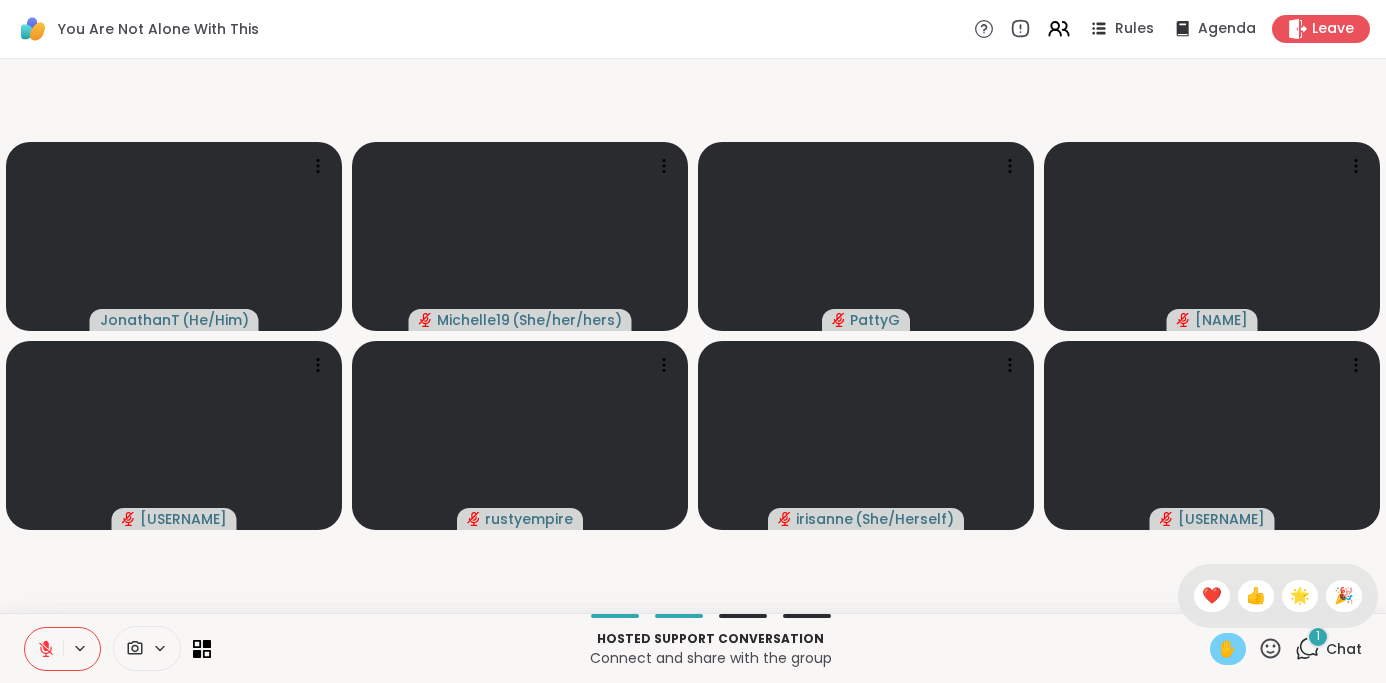 click on "✋" at bounding box center (1228, 649) 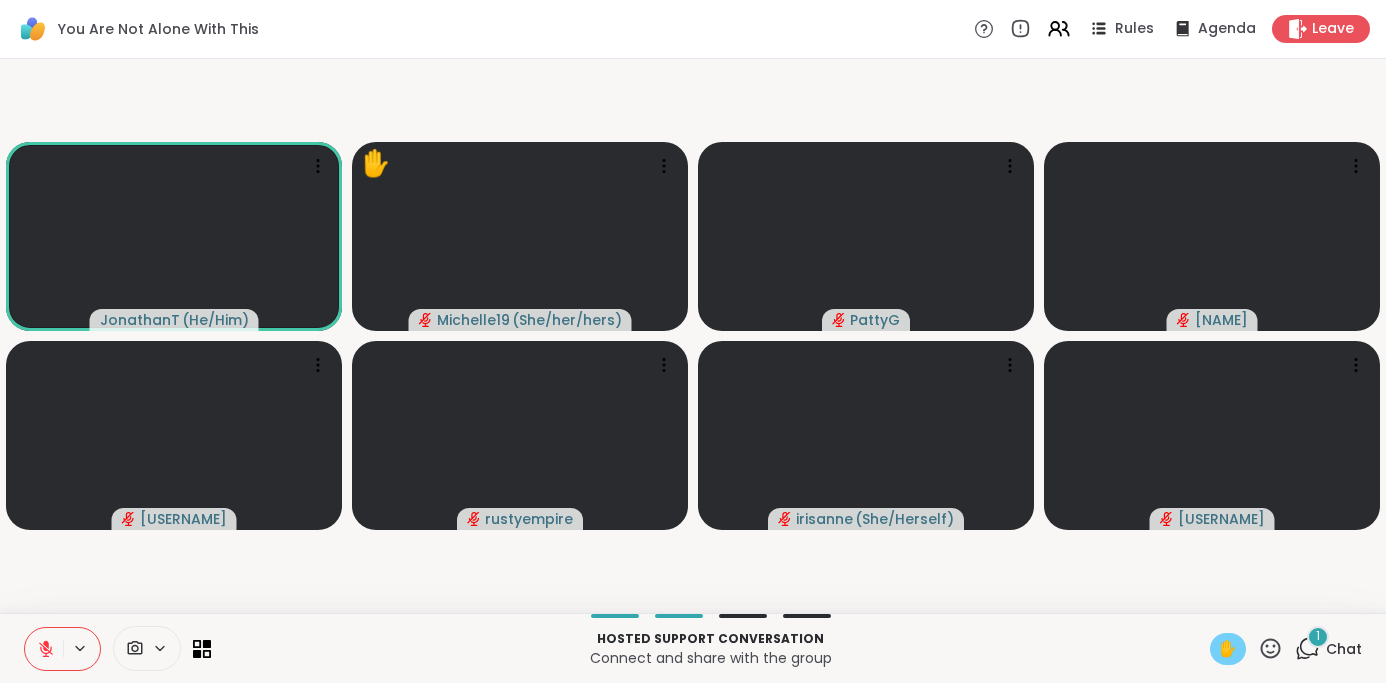 click 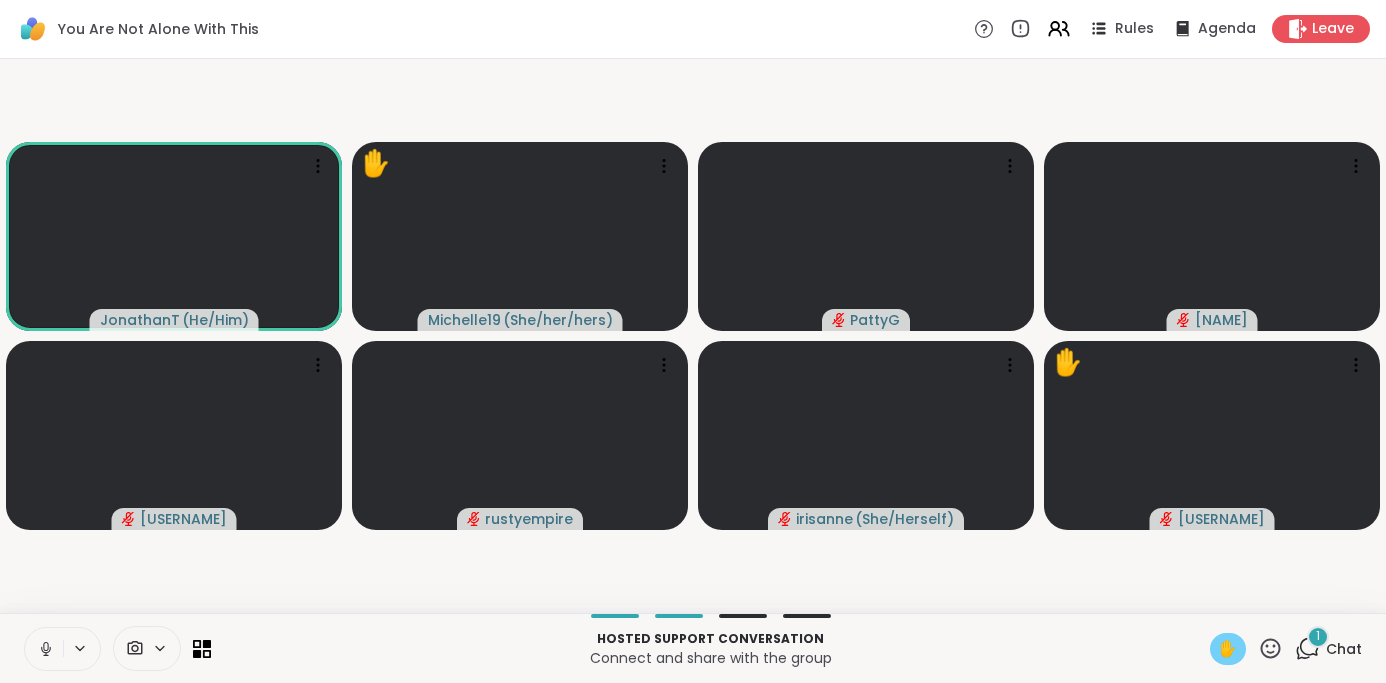 click 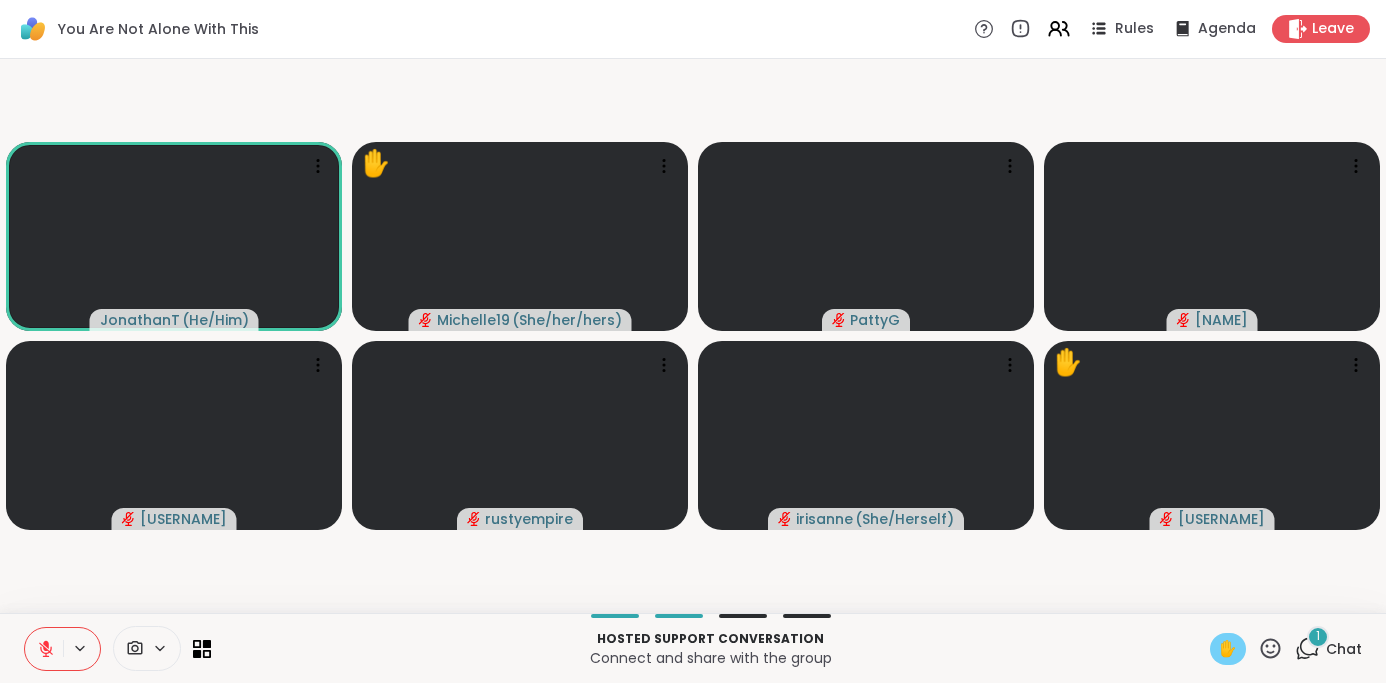 click on "✋" at bounding box center [1228, 649] 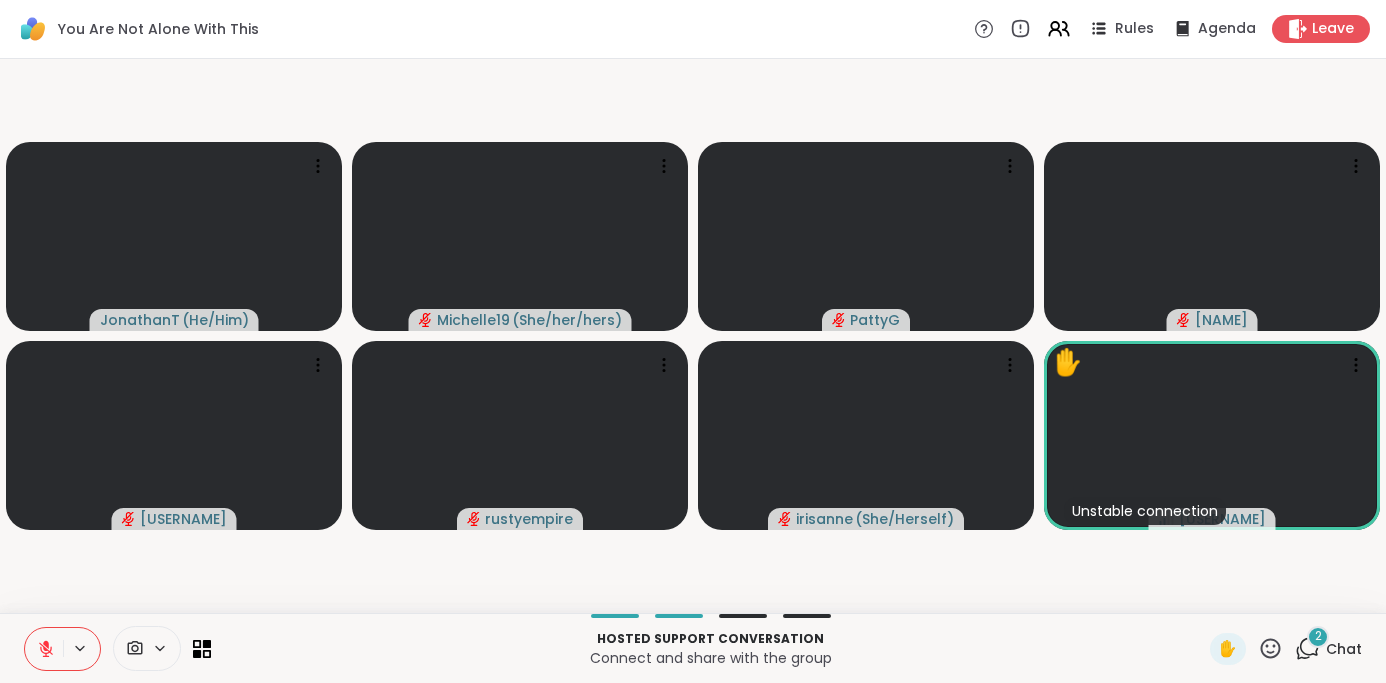 click 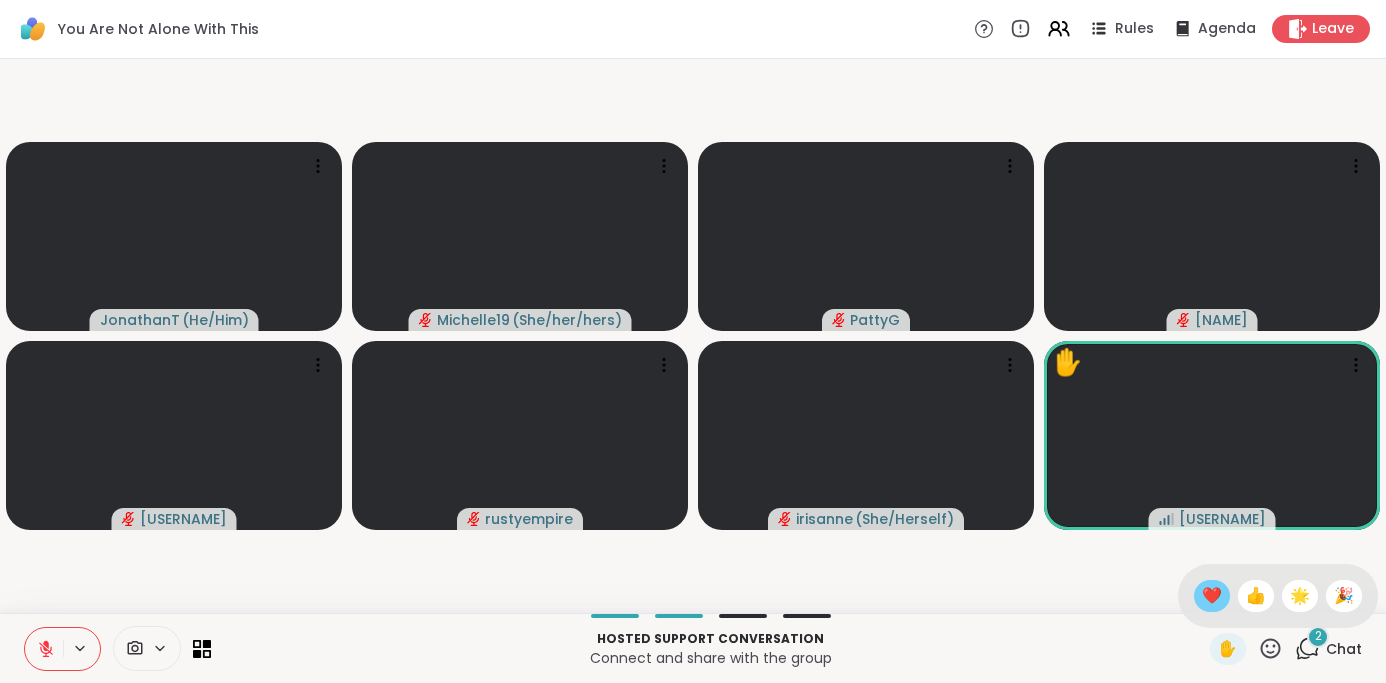 click on "❤️" at bounding box center (1212, 596) 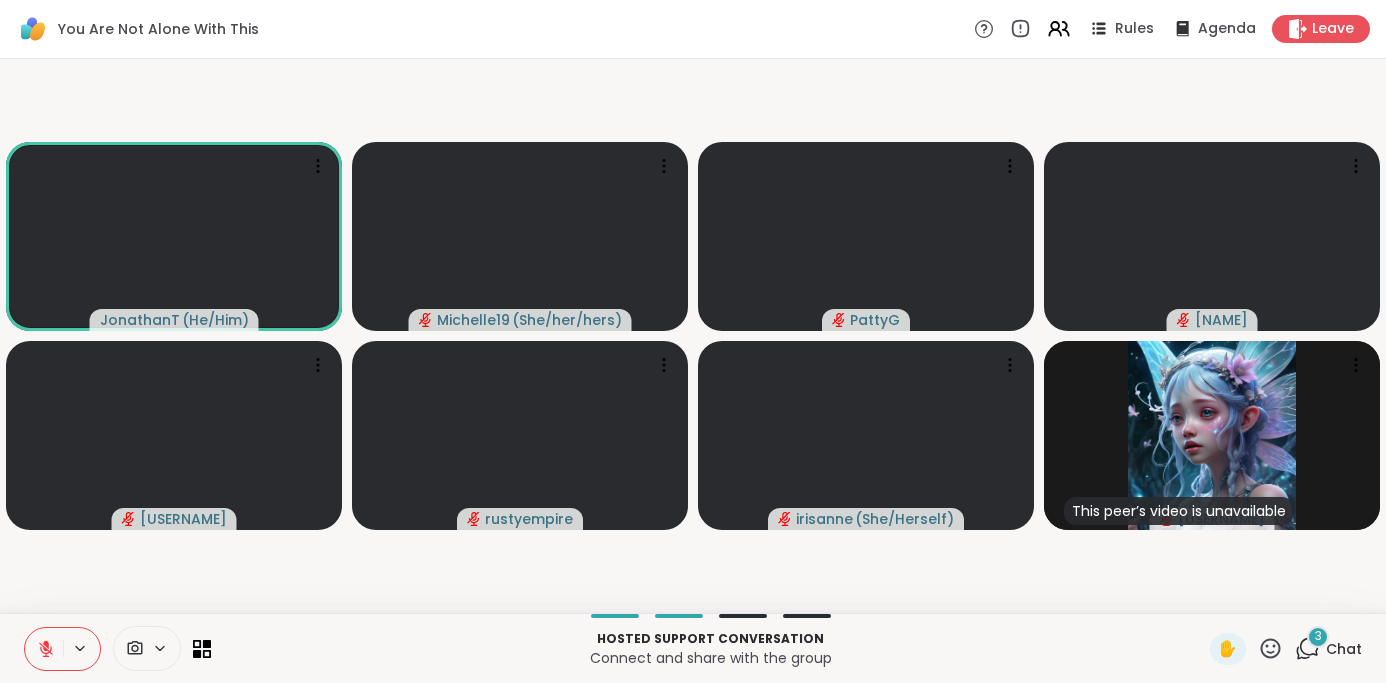 click 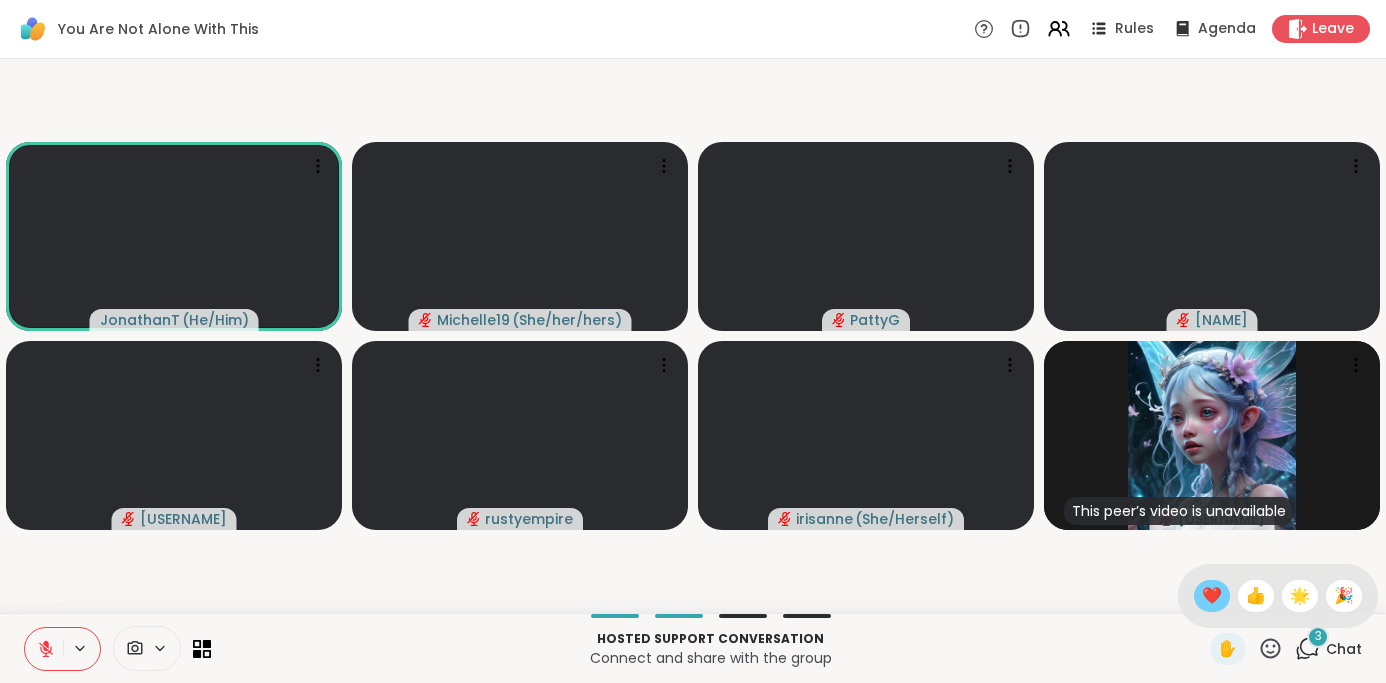 click on "❤️" at bounding box center [1212, 596] 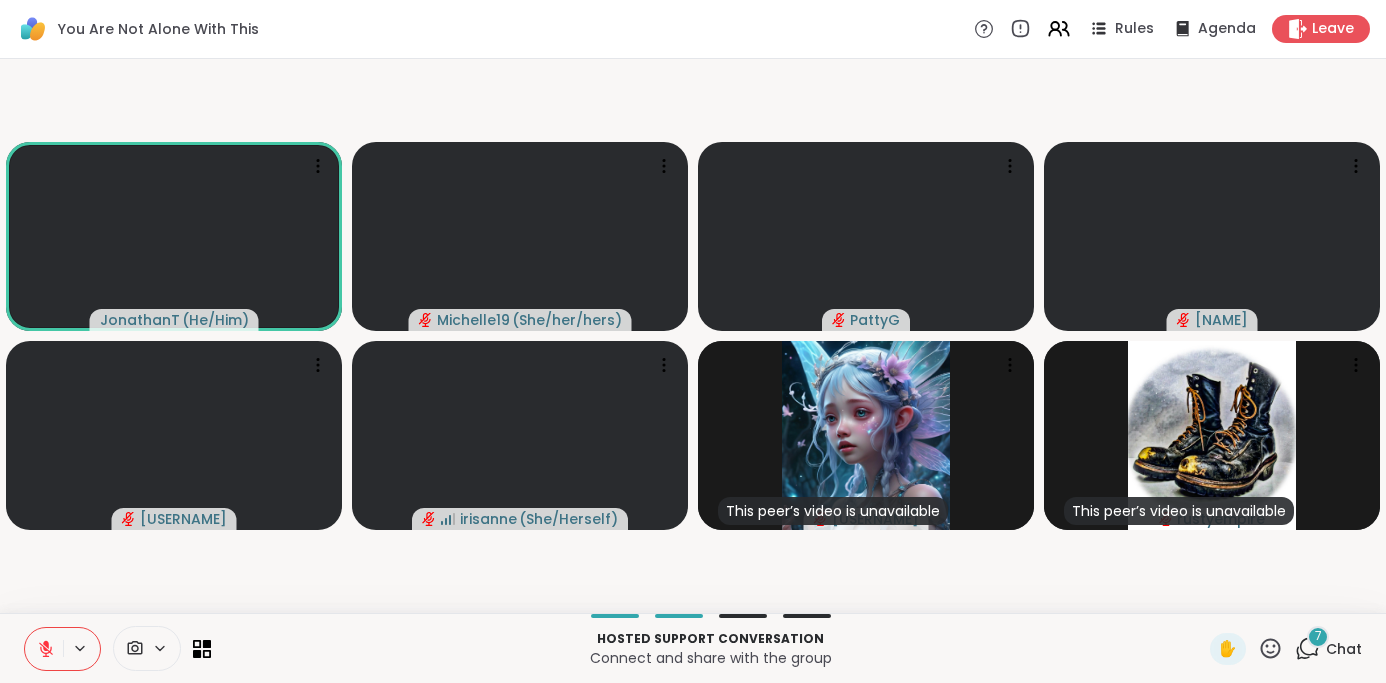 click on "7" at bounding box center (1318, 637) 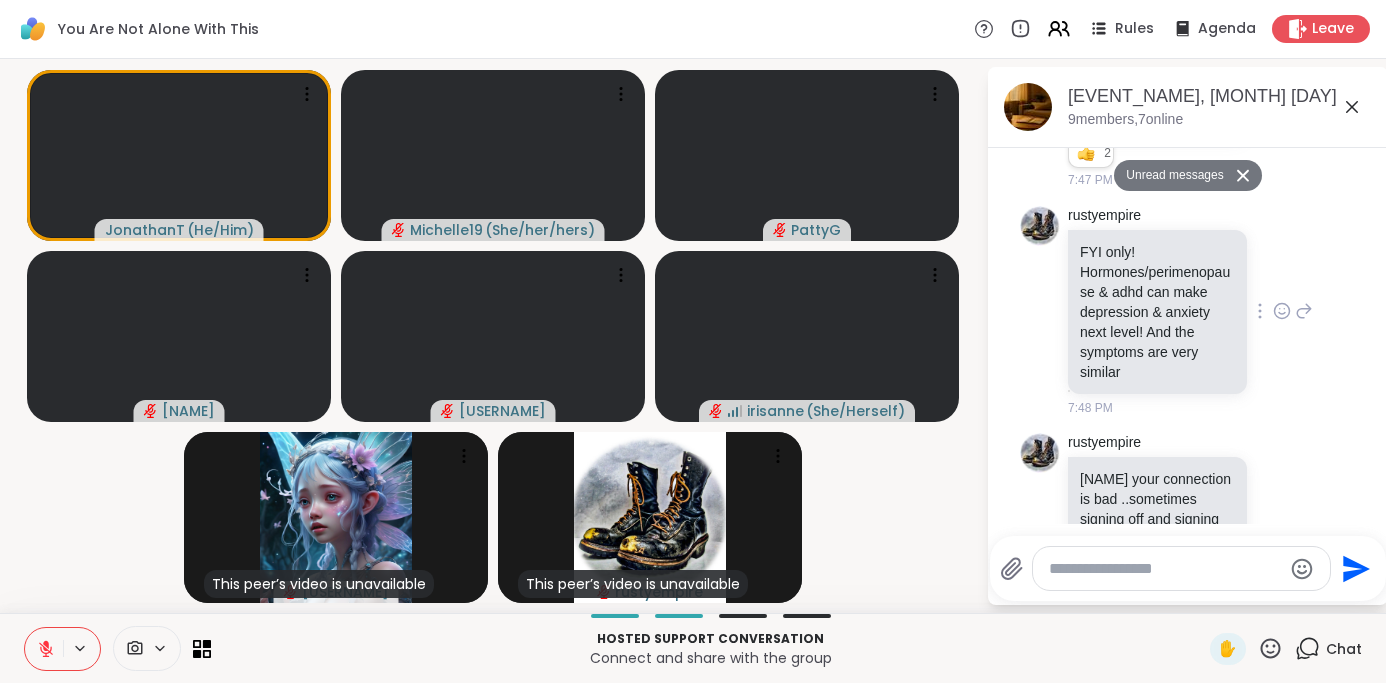 scroll, scrollTop: 2098, scrollLeft: 0, axis: vertical 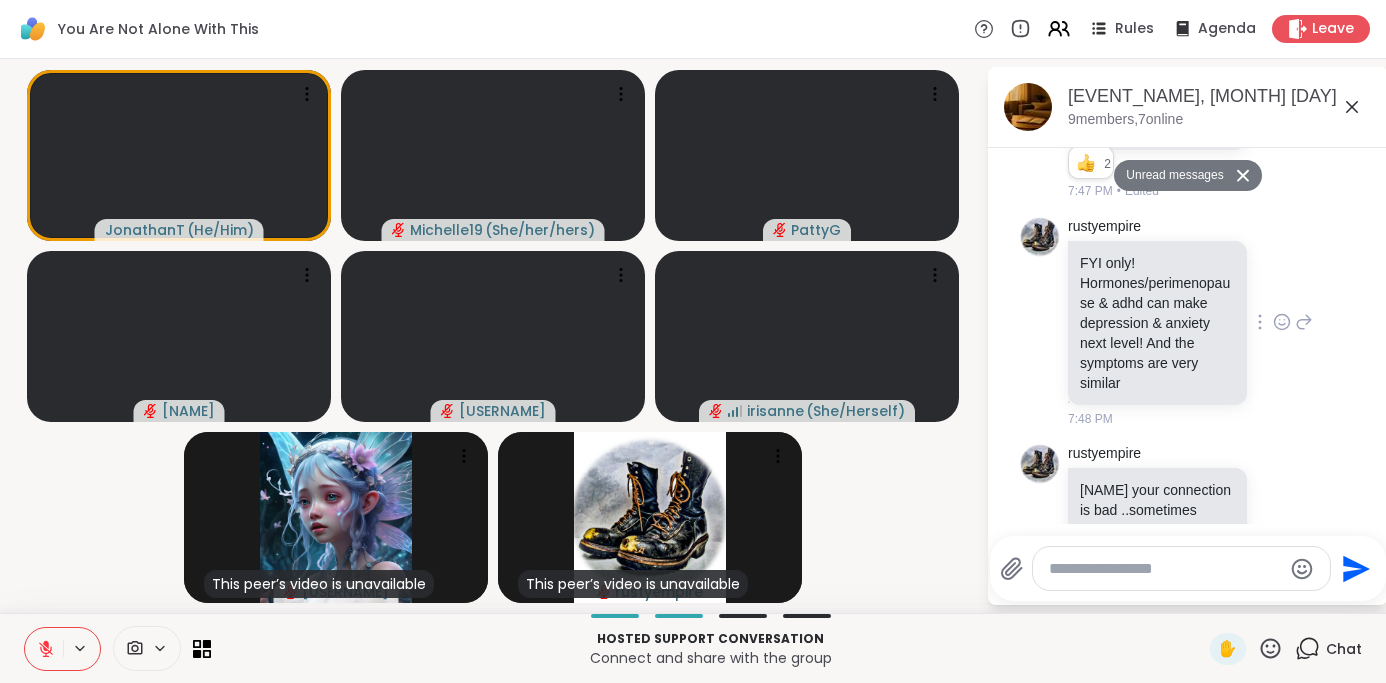 click 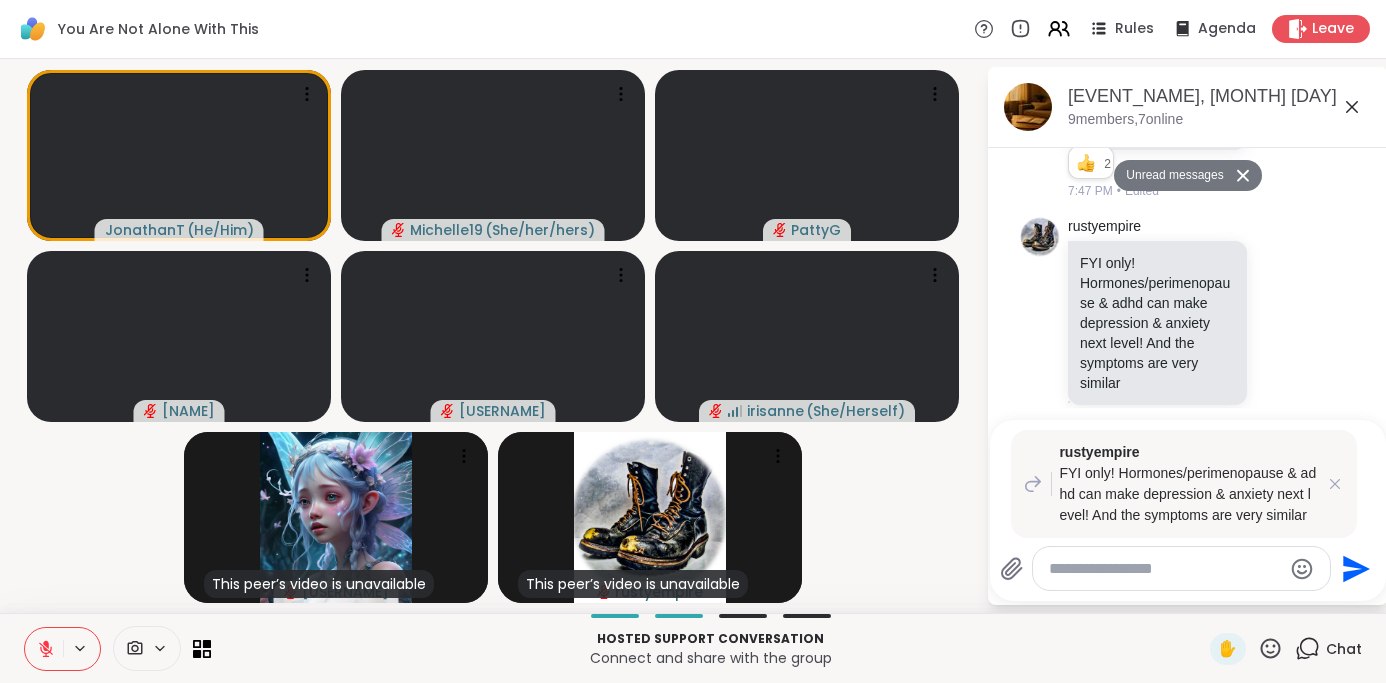 type on "*" 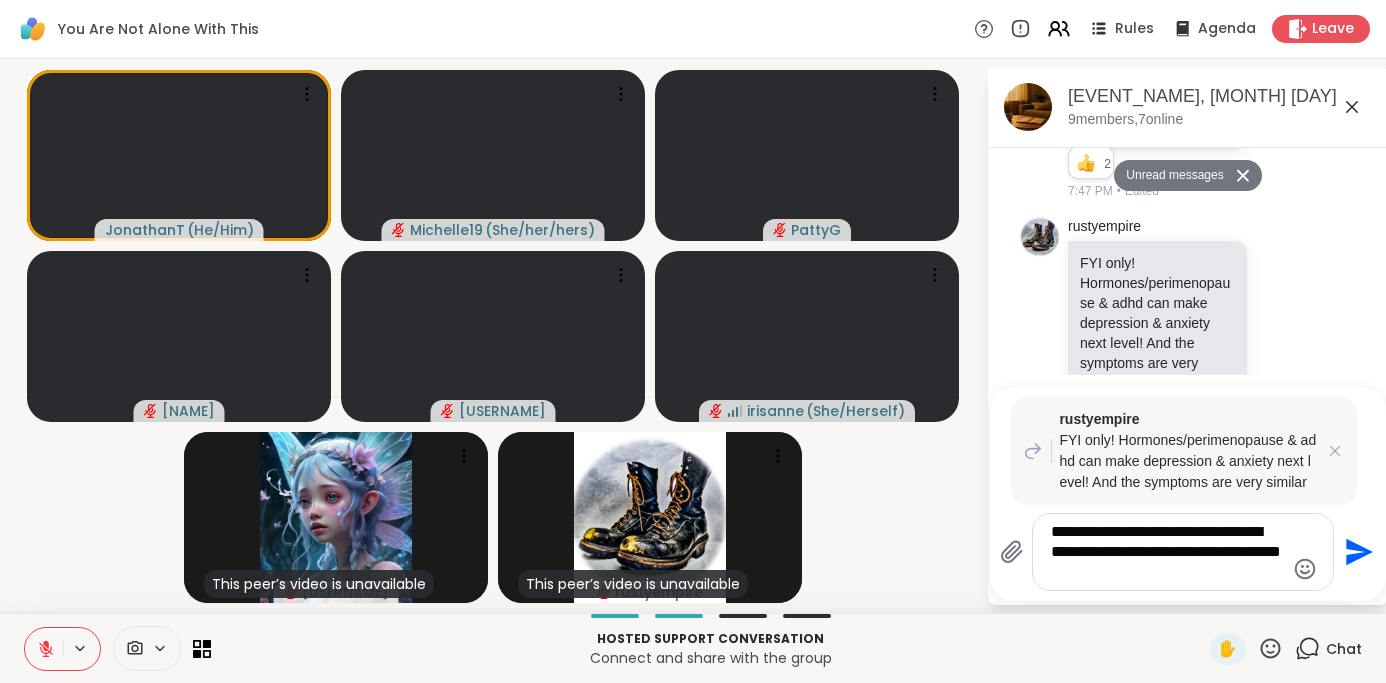 type on "**********" 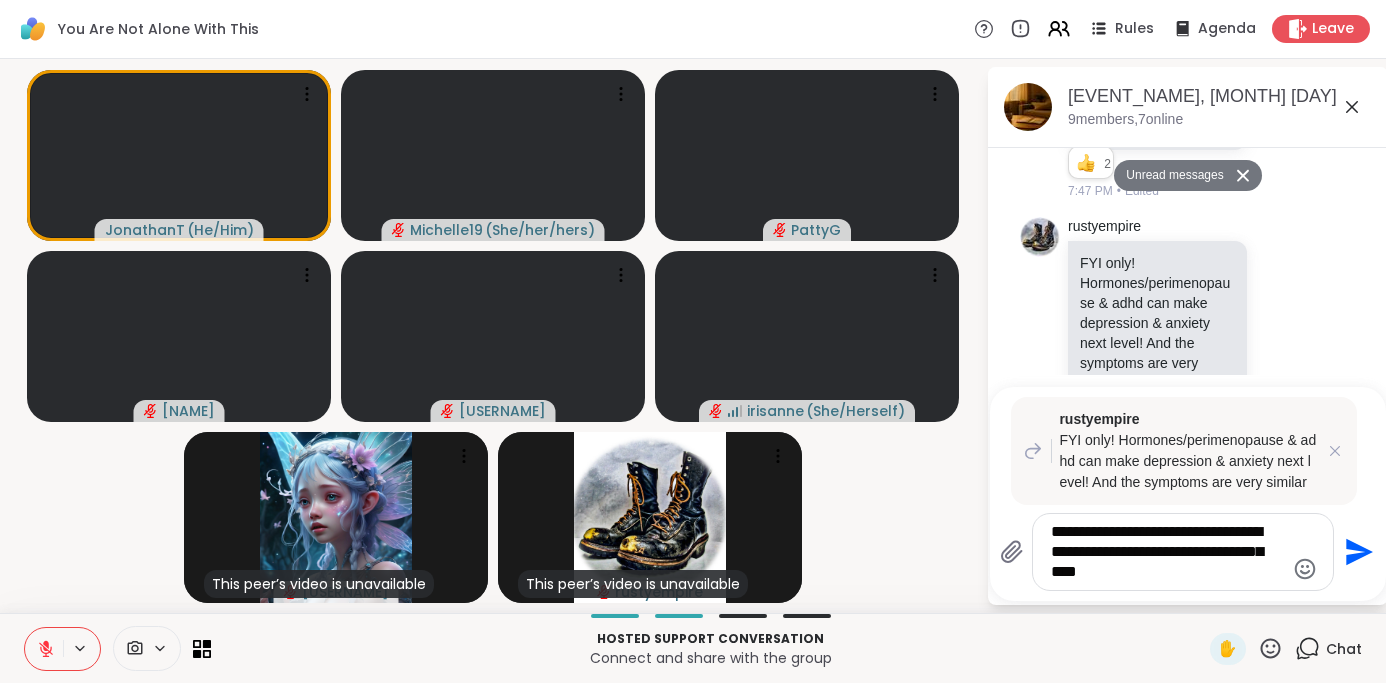 type 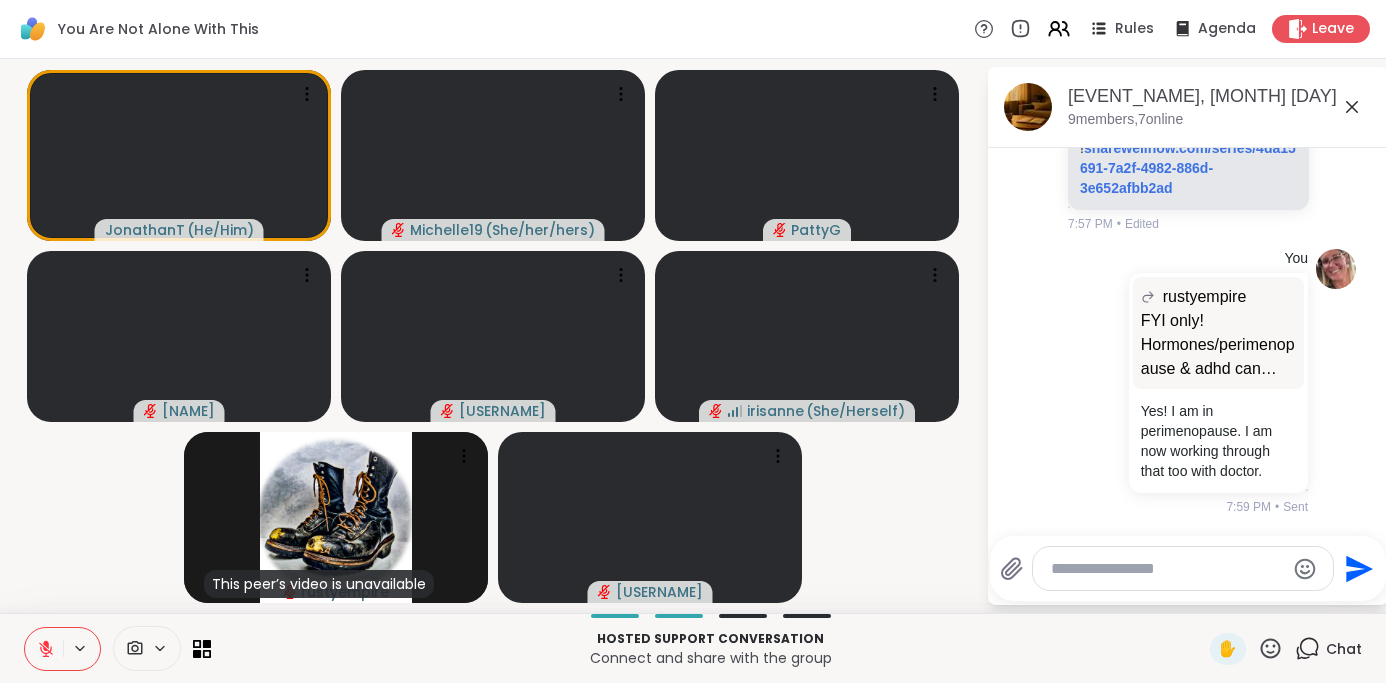 scroll, scrollTop: 3484, scrollLeft: 0, axis: vertical 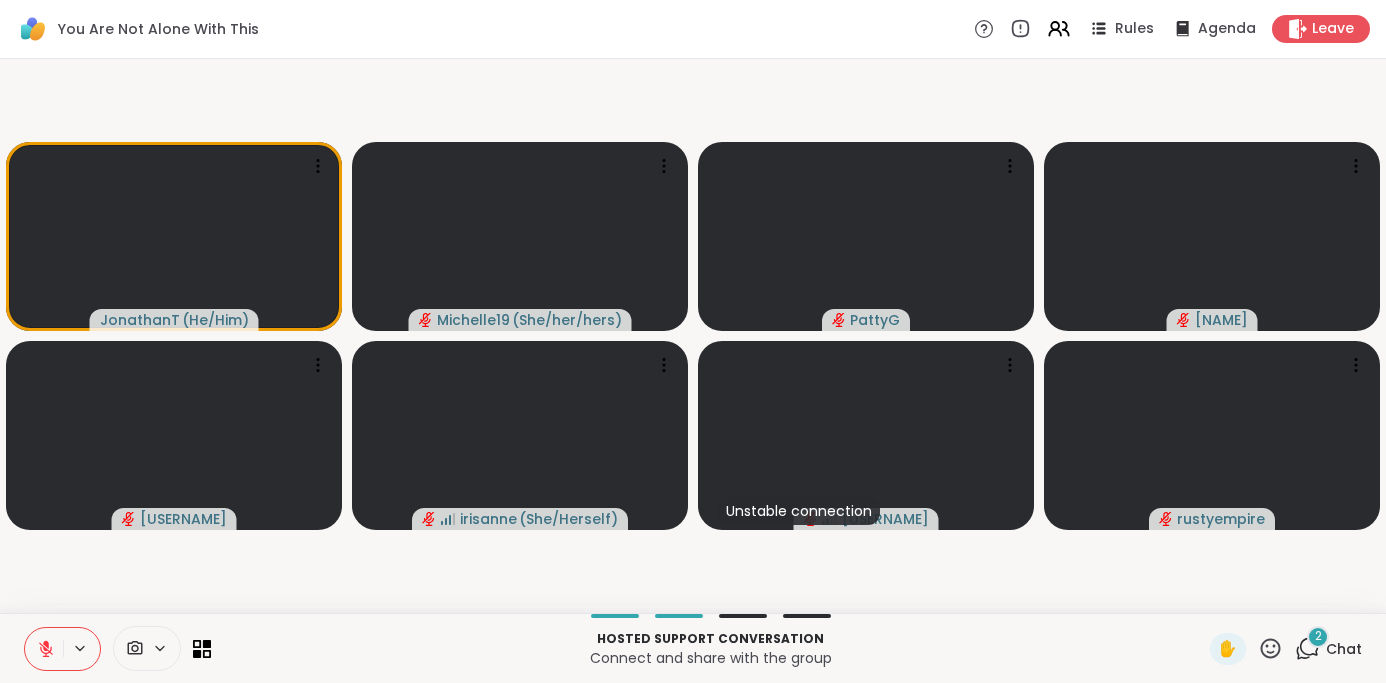 click 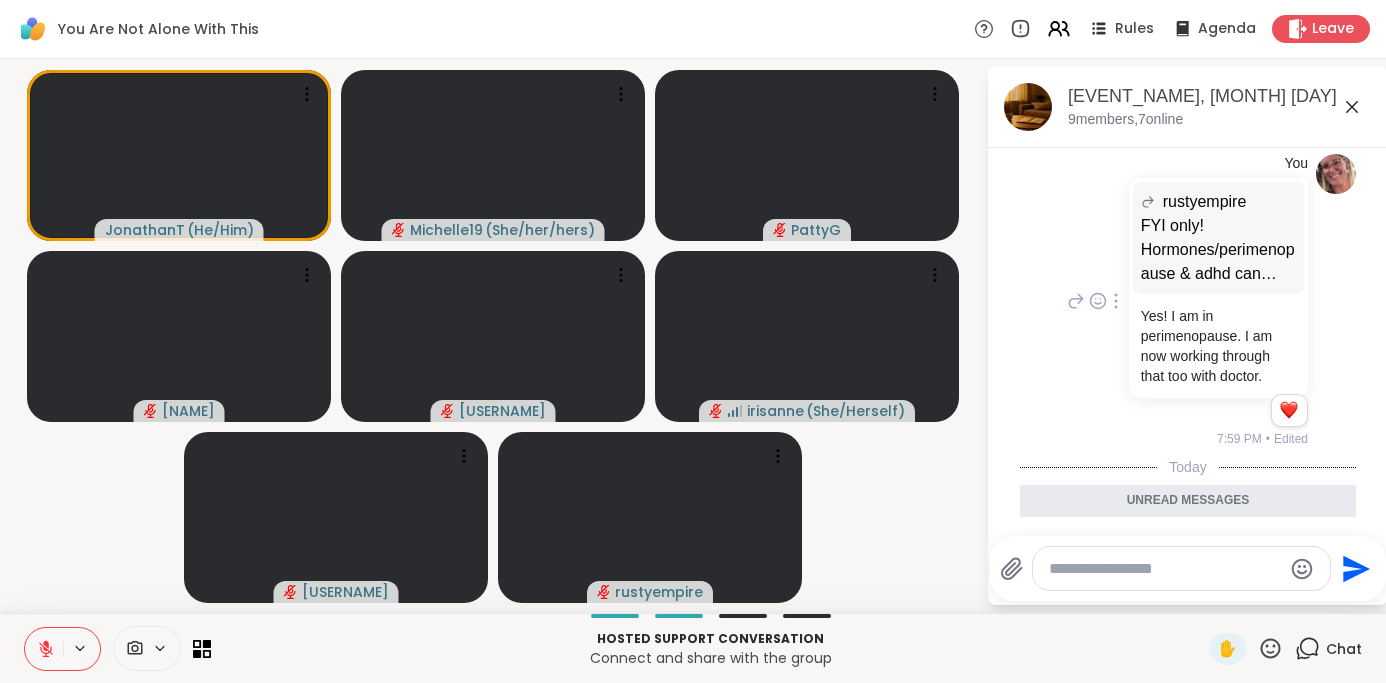 scroll, scrollTop: 3545, scrollLeft: 0, axis: vertical 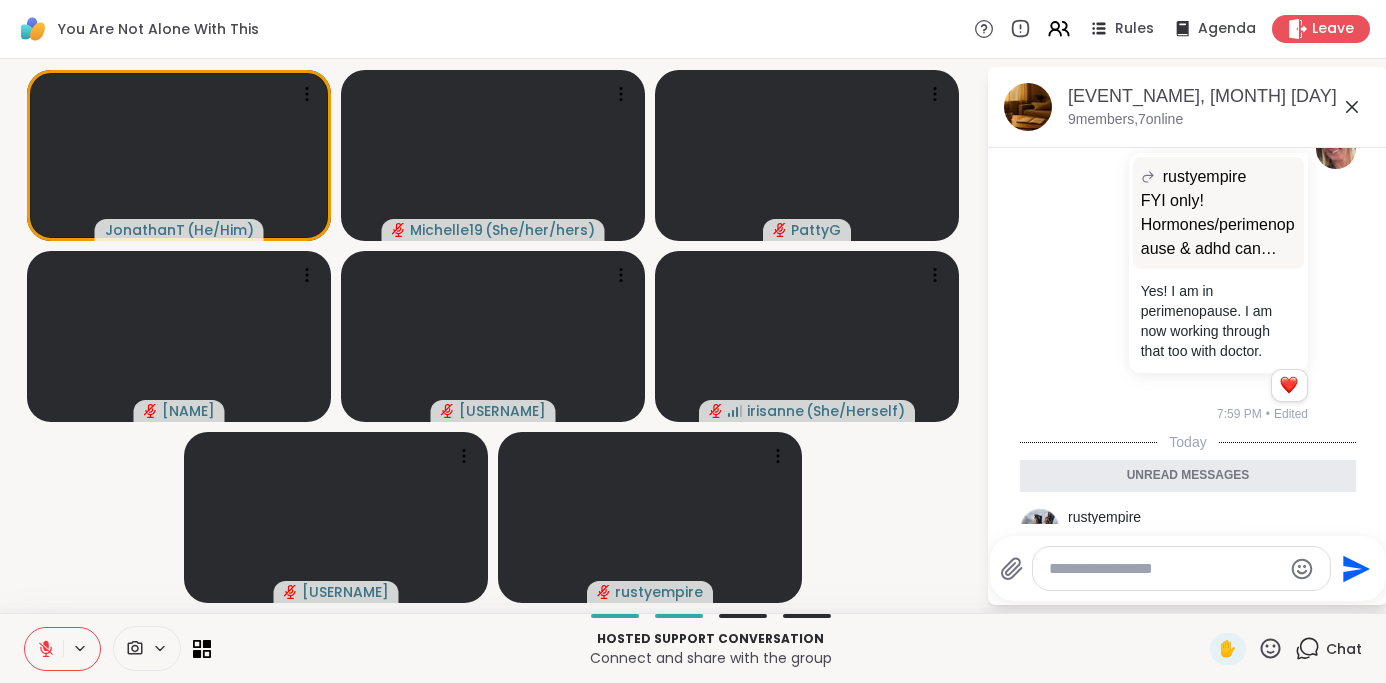 click 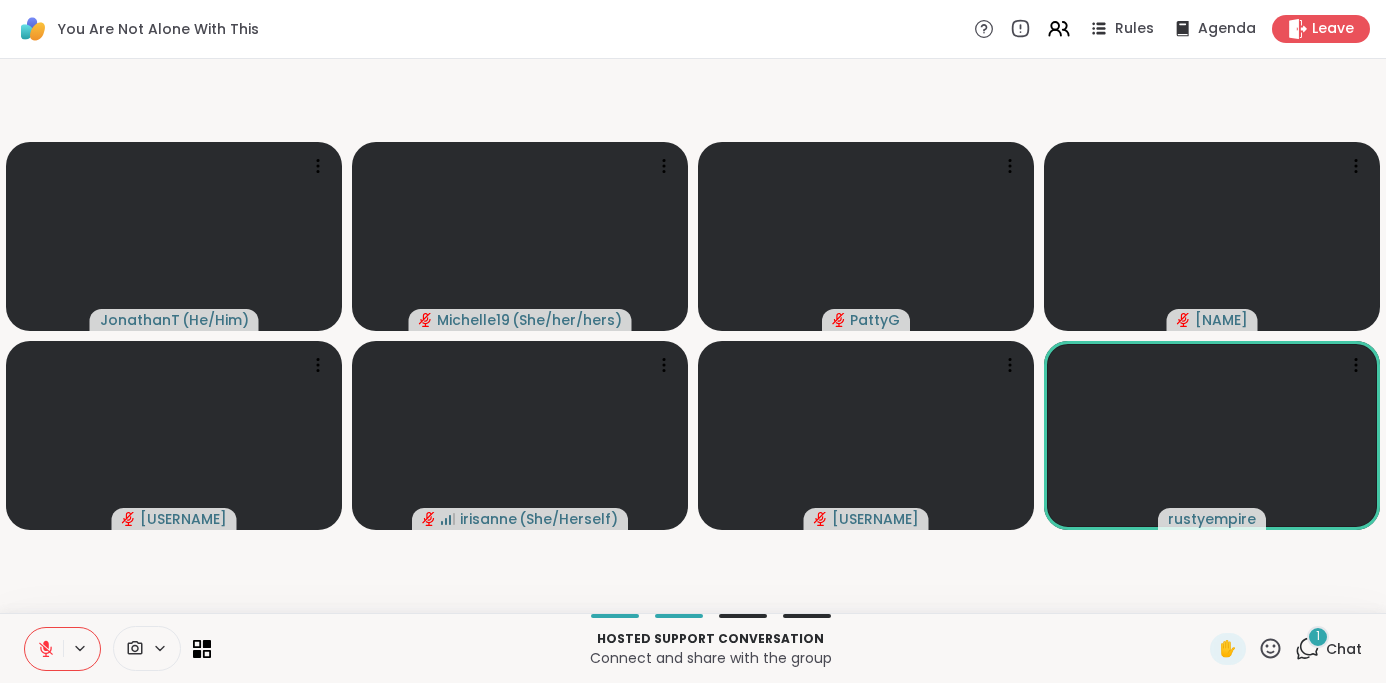 click on "1" at bounding box center (1318, 636) 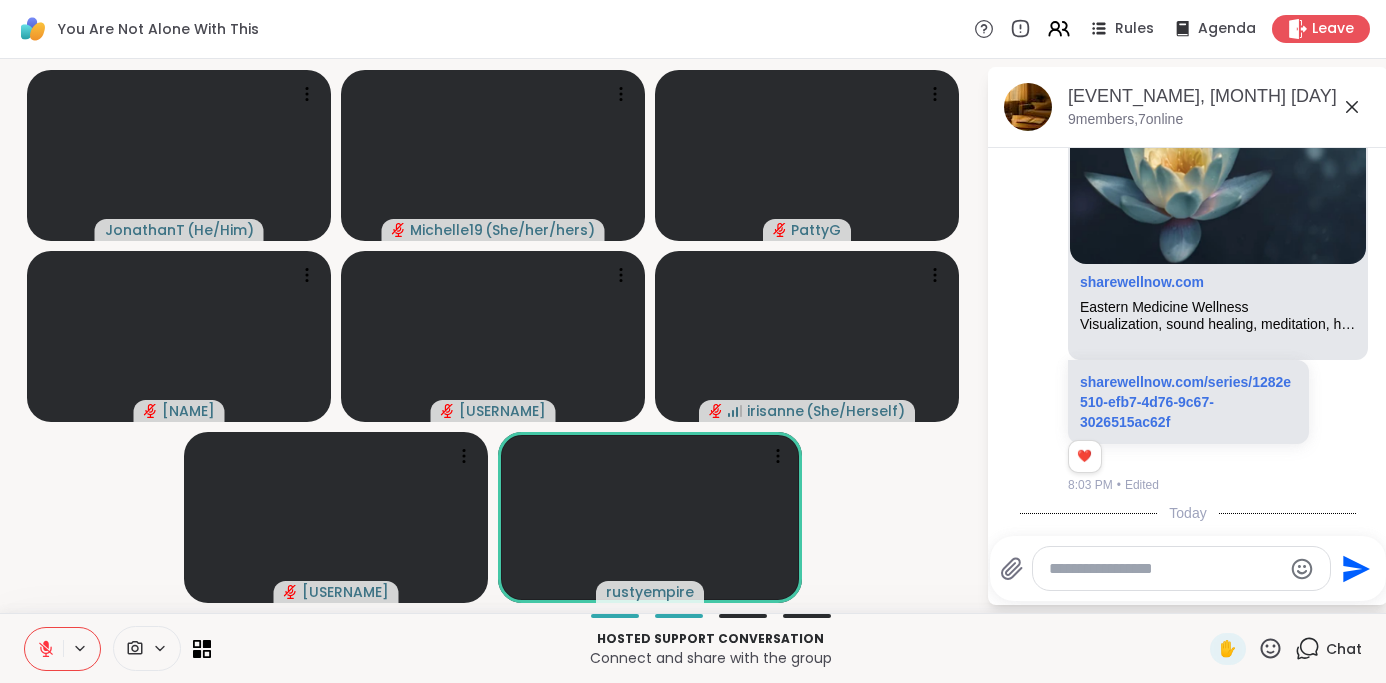 scroll, scrollTop: 4215, scrollLeft: 0, axis: vertical 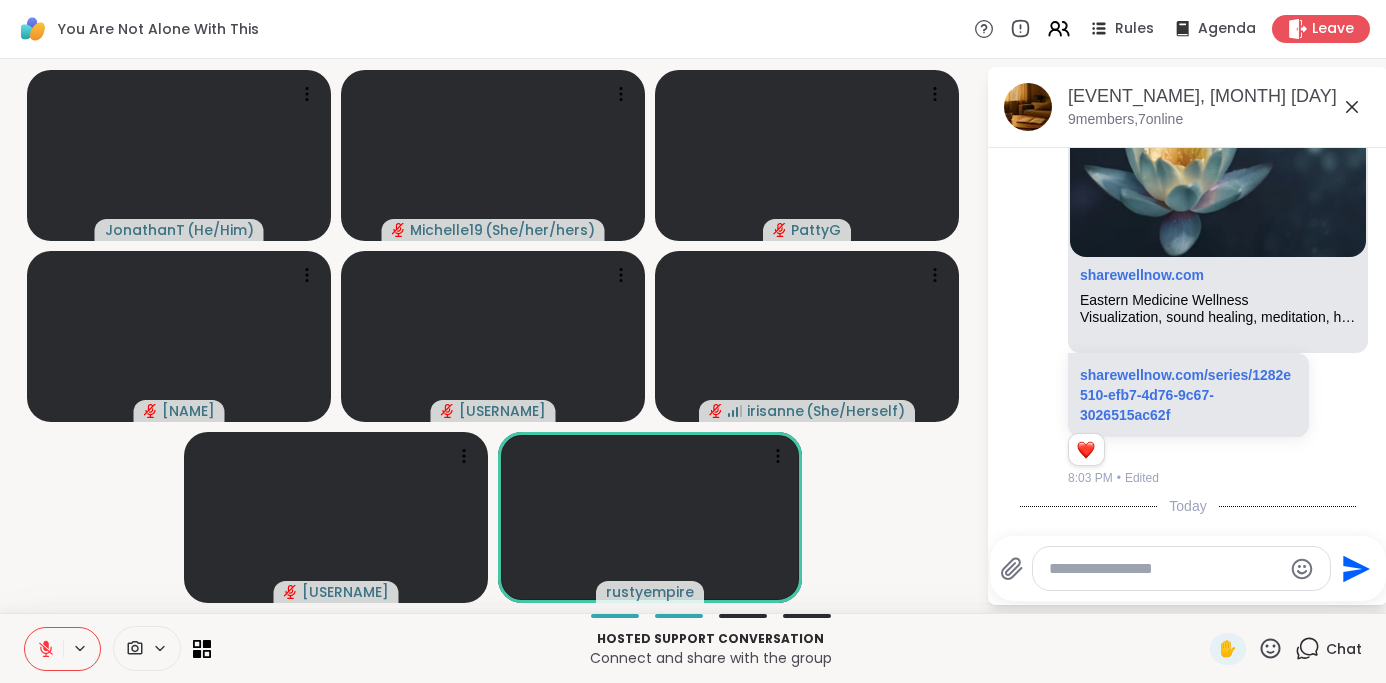 click 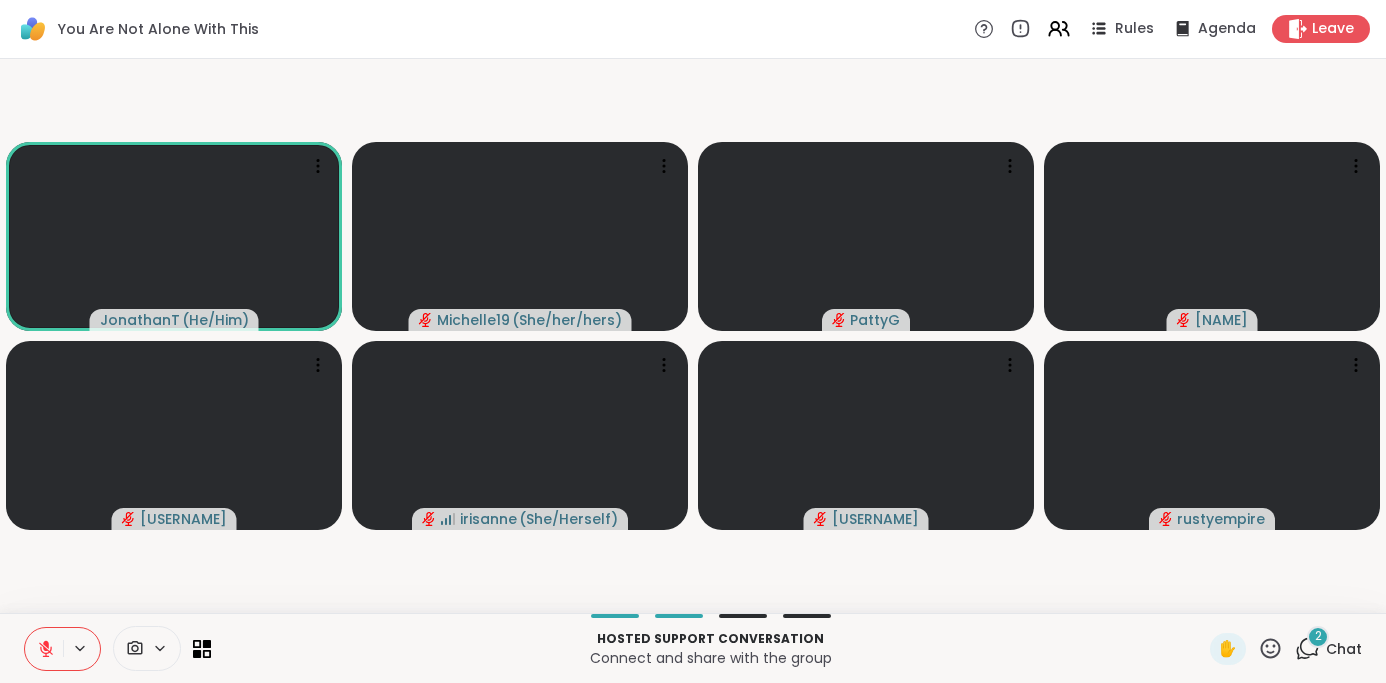 click 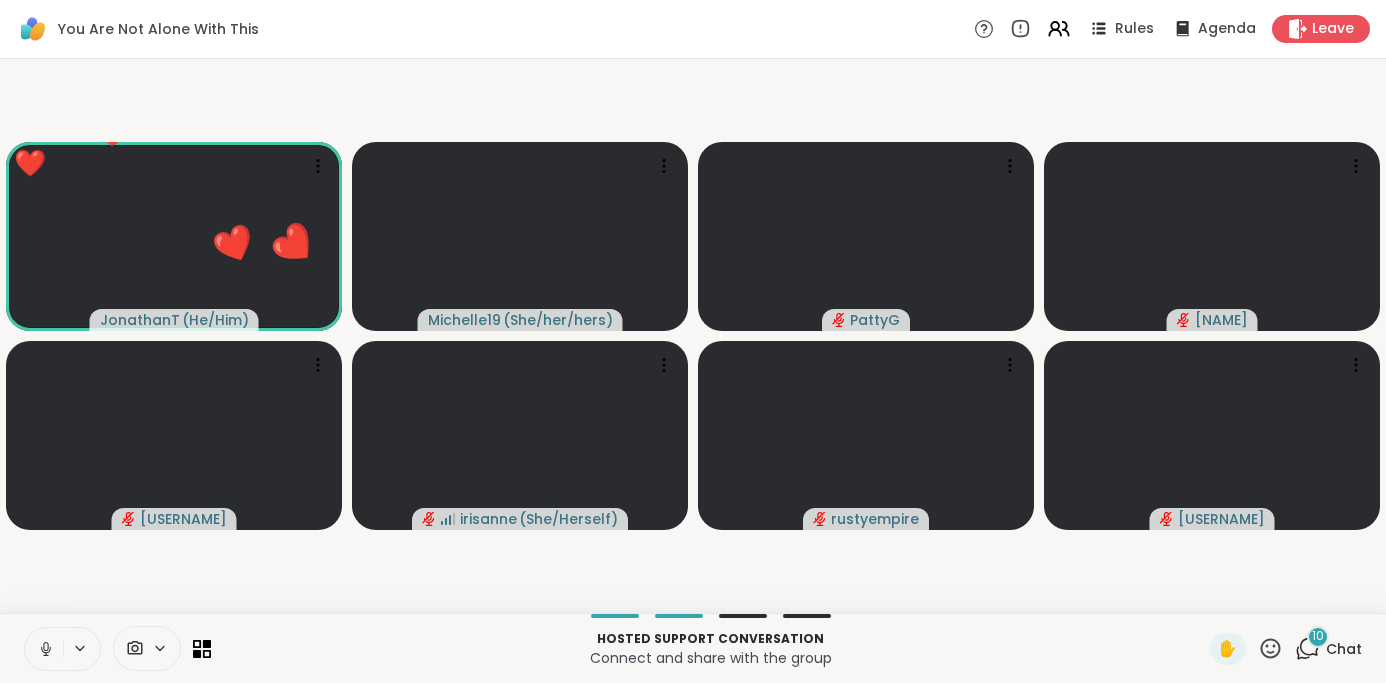 click 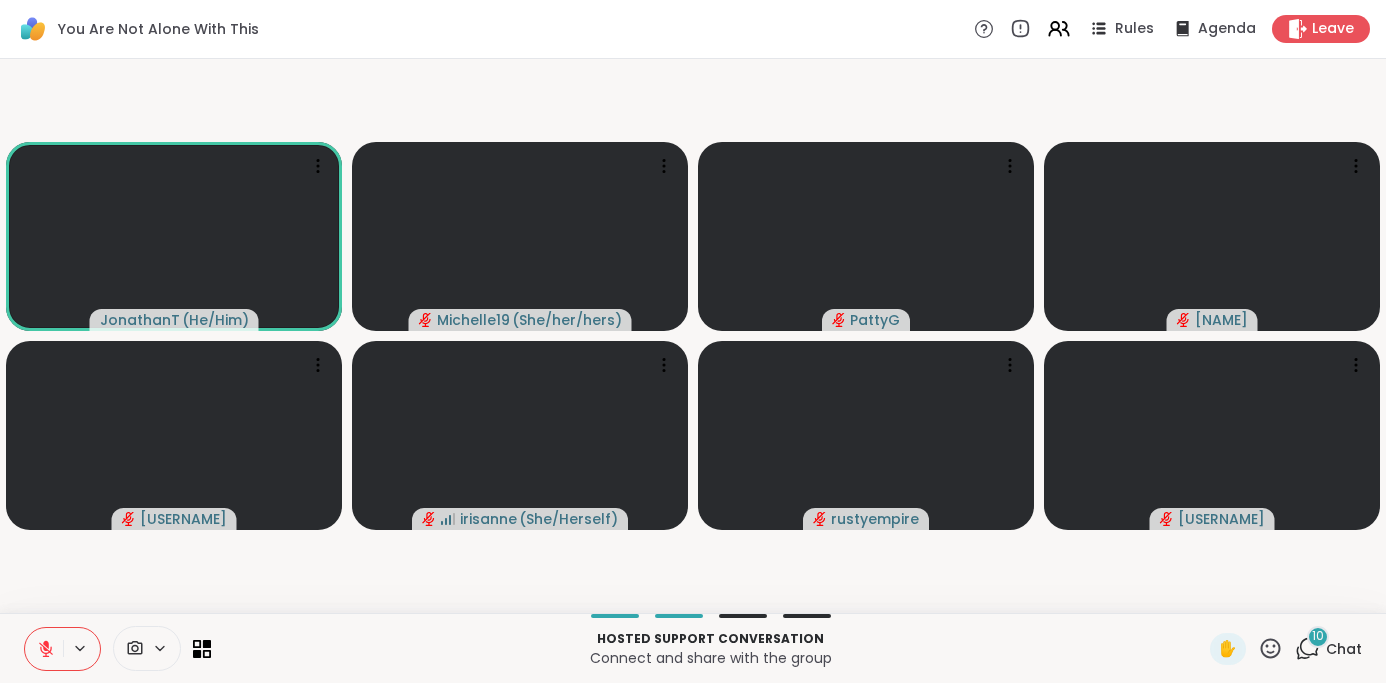click 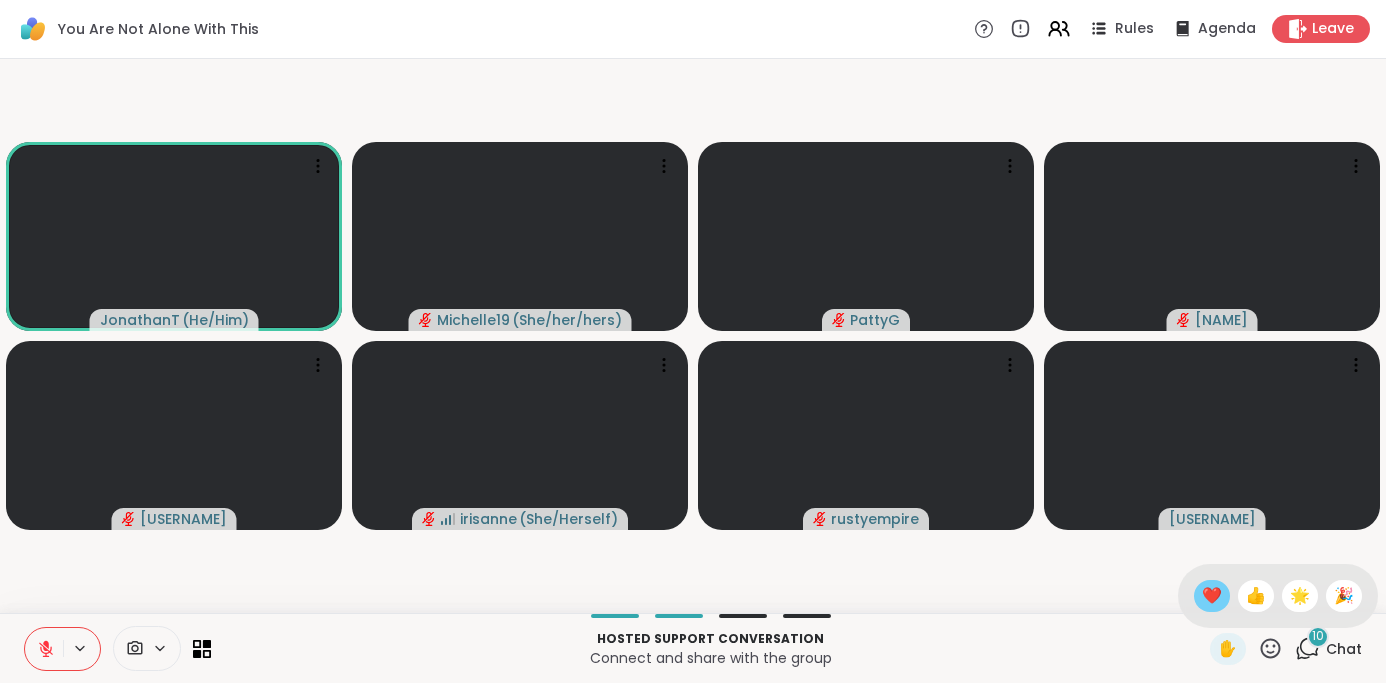 click on "❤️" at bounding box center (1212, 596) 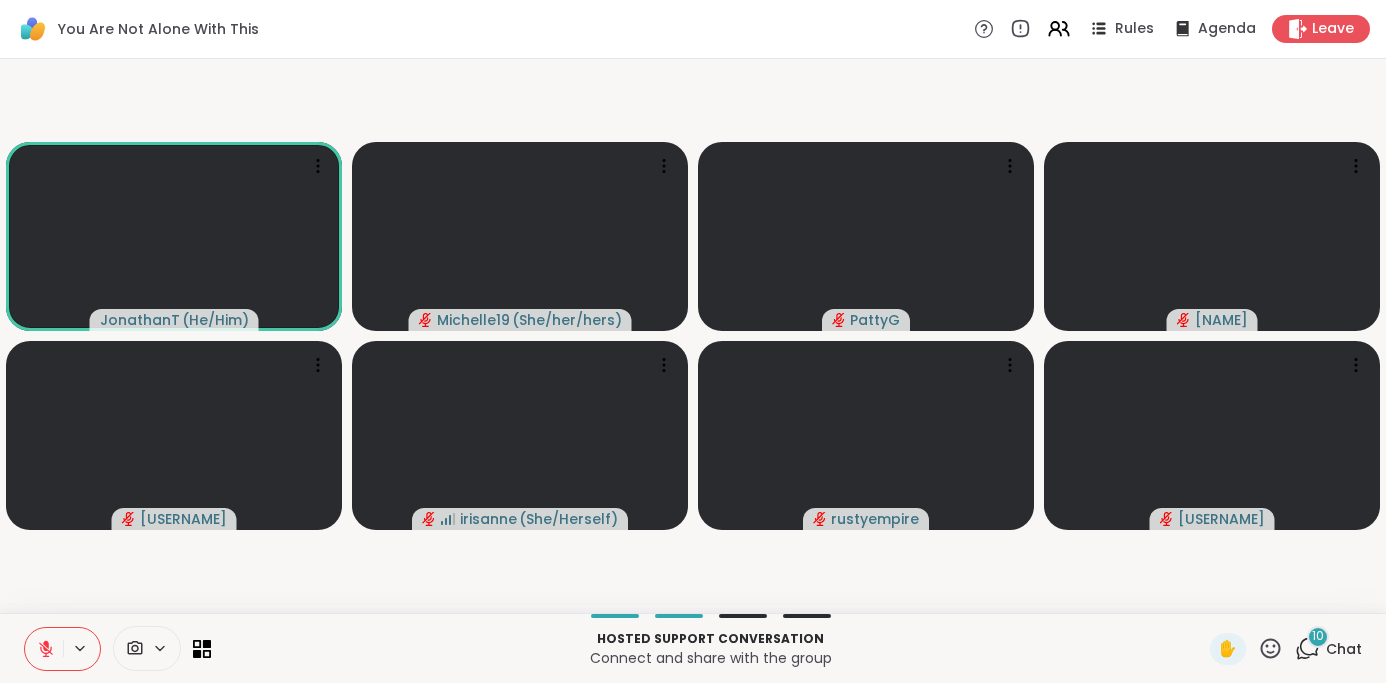 click 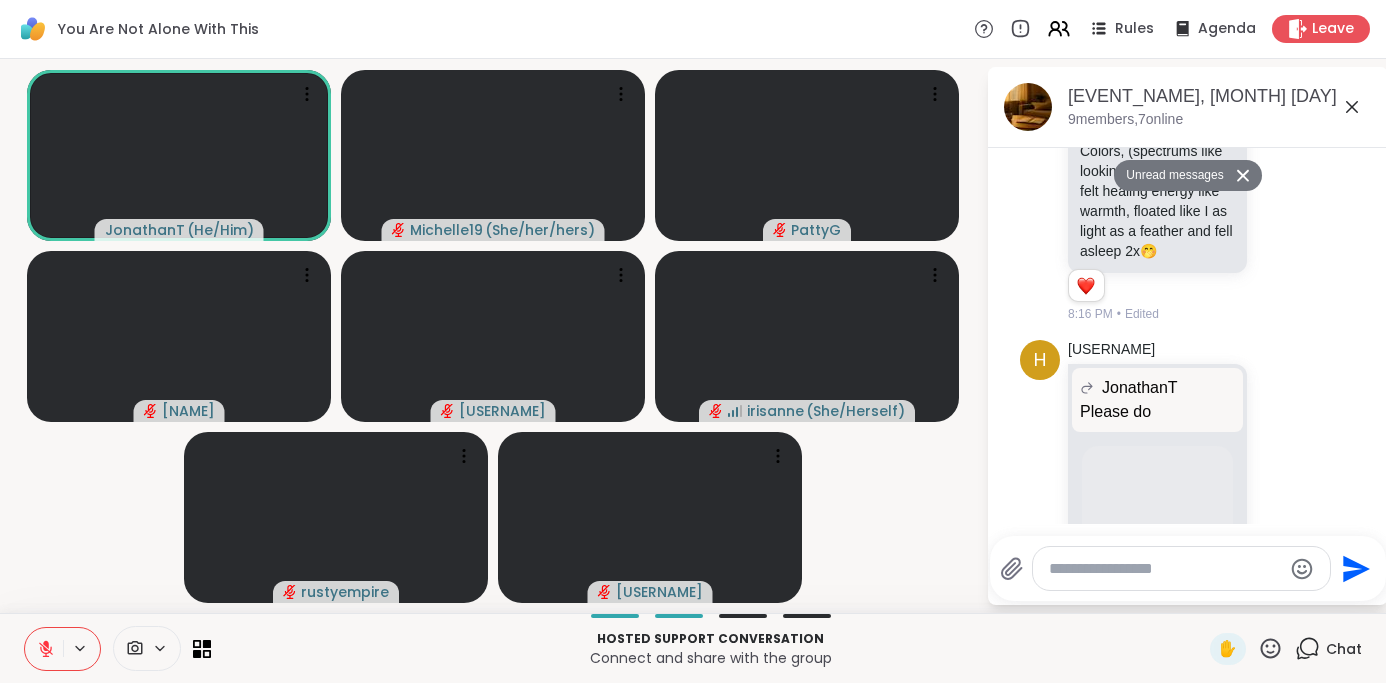 scroll, scrollTop: 6383, scrollLeft: 0, axis: vertical 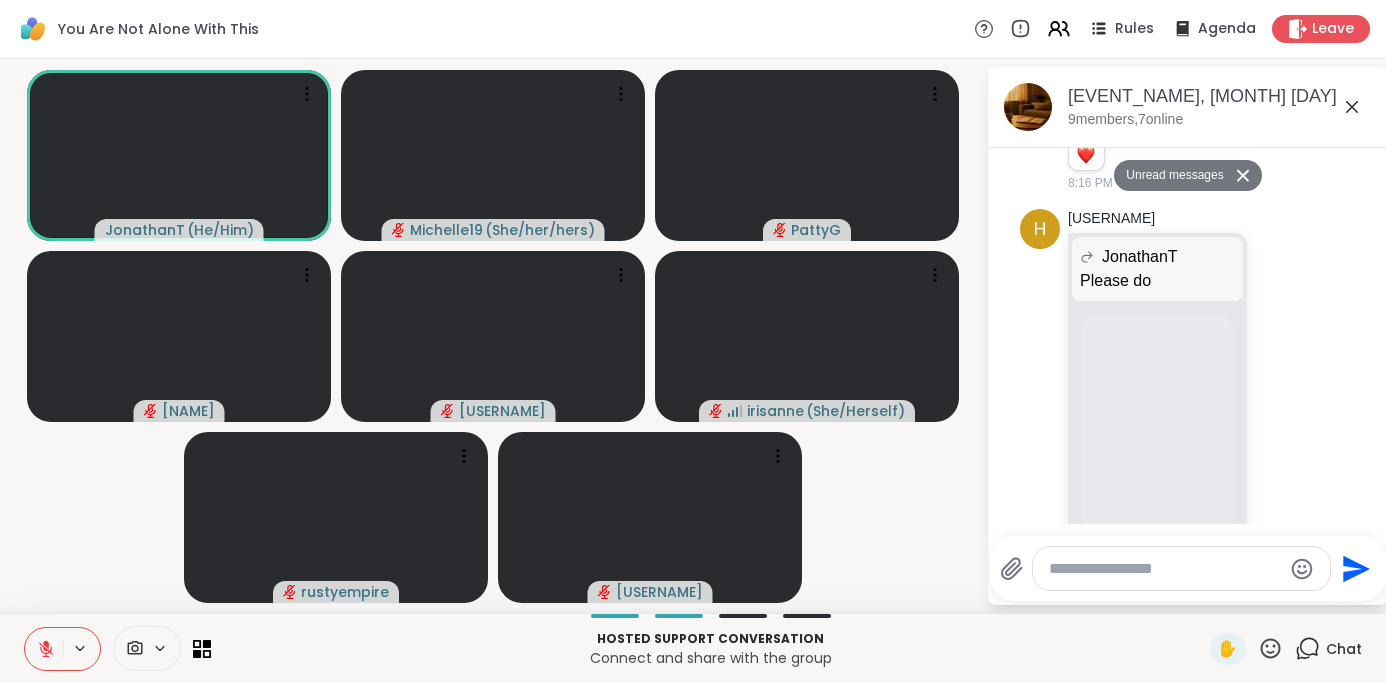 click 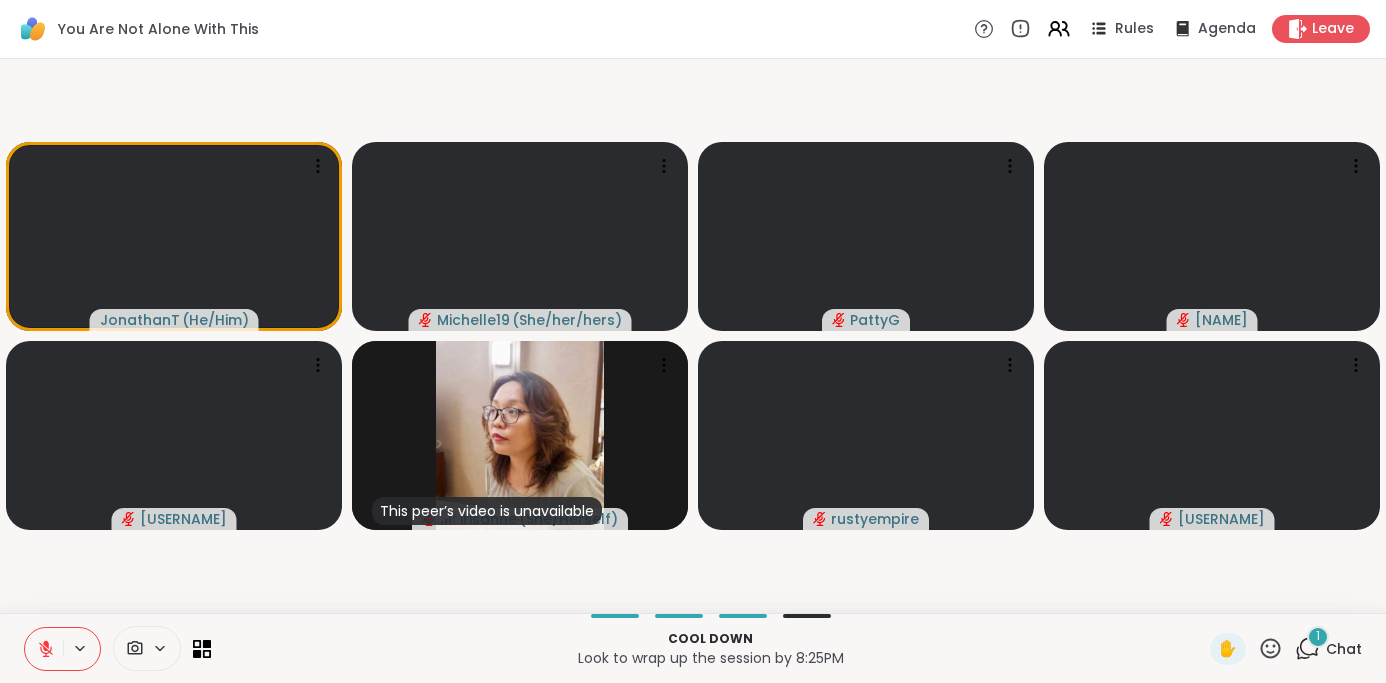 click 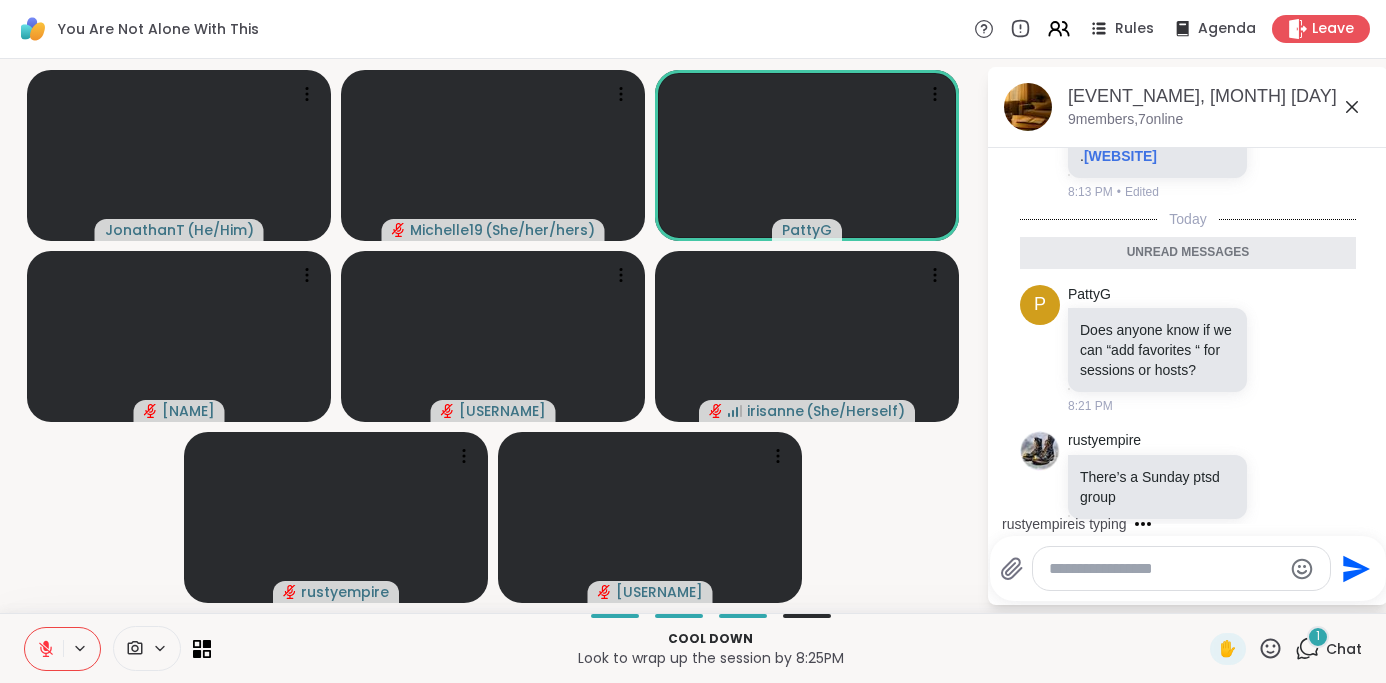 scroll, scrollTop: 6971, scrollLeft: 0, axis: vertical 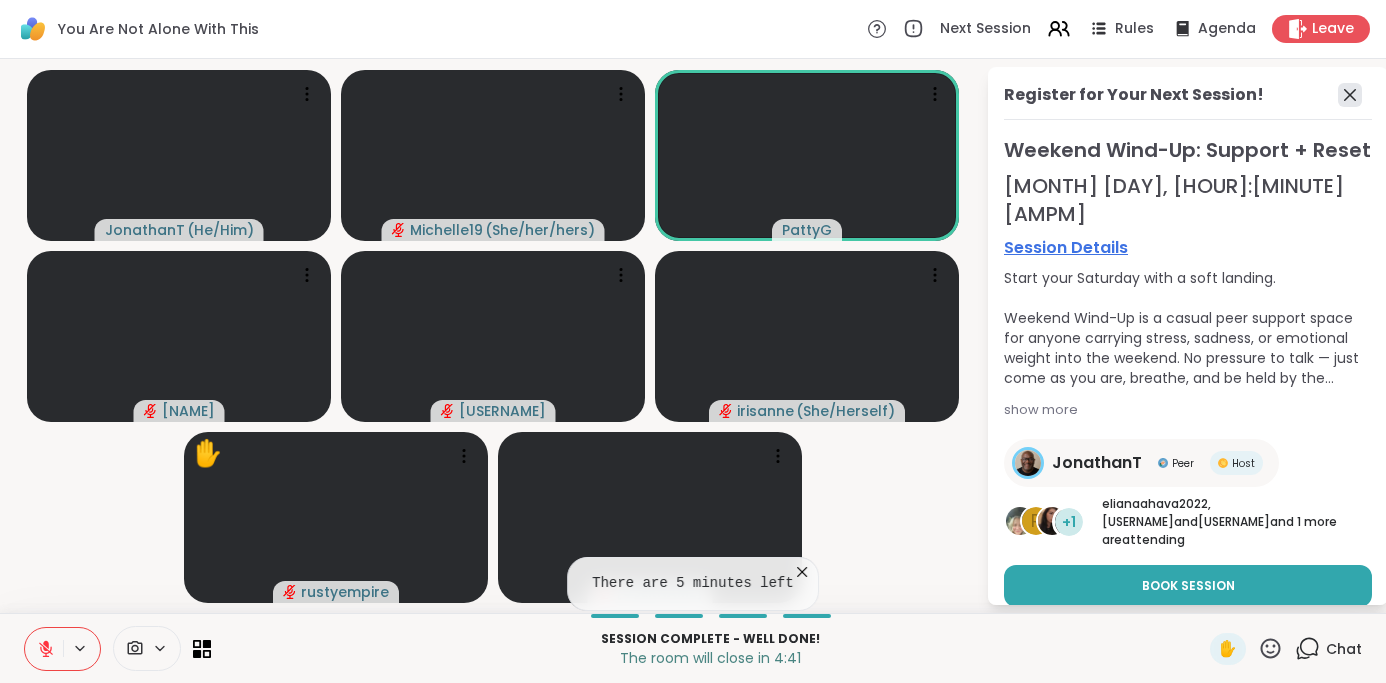 click 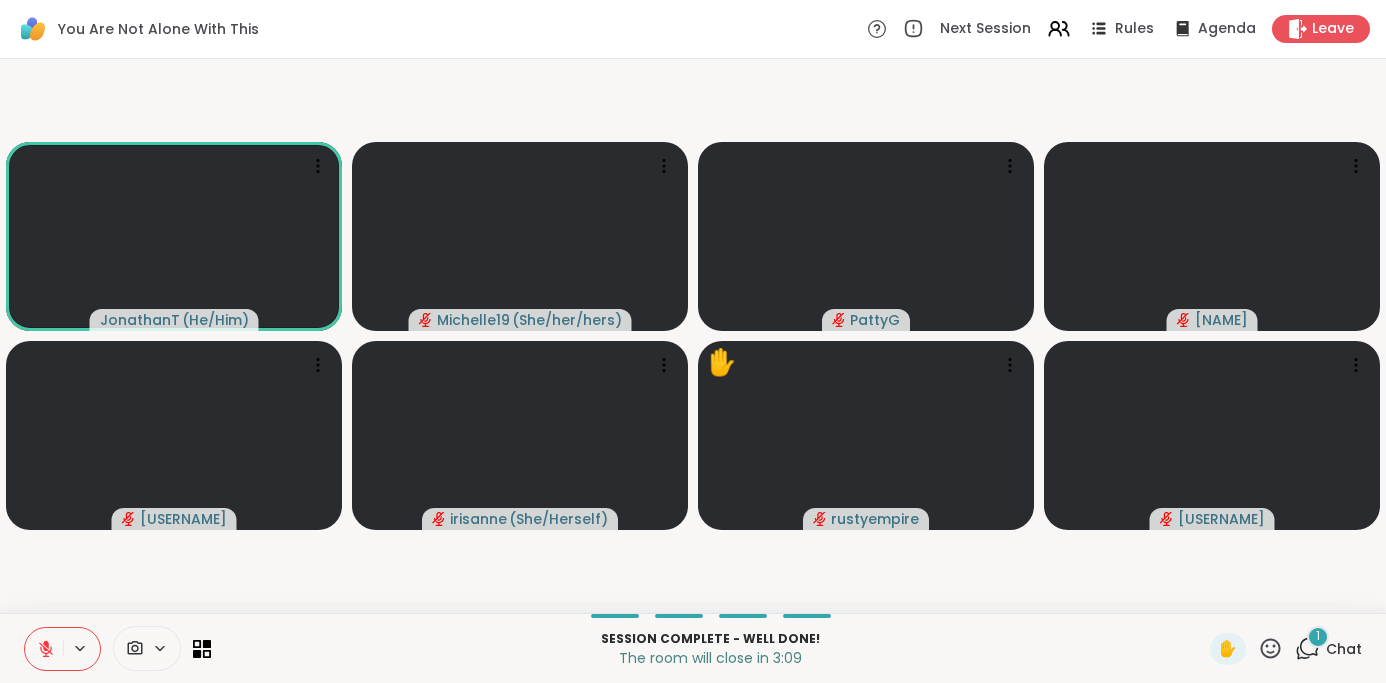 click 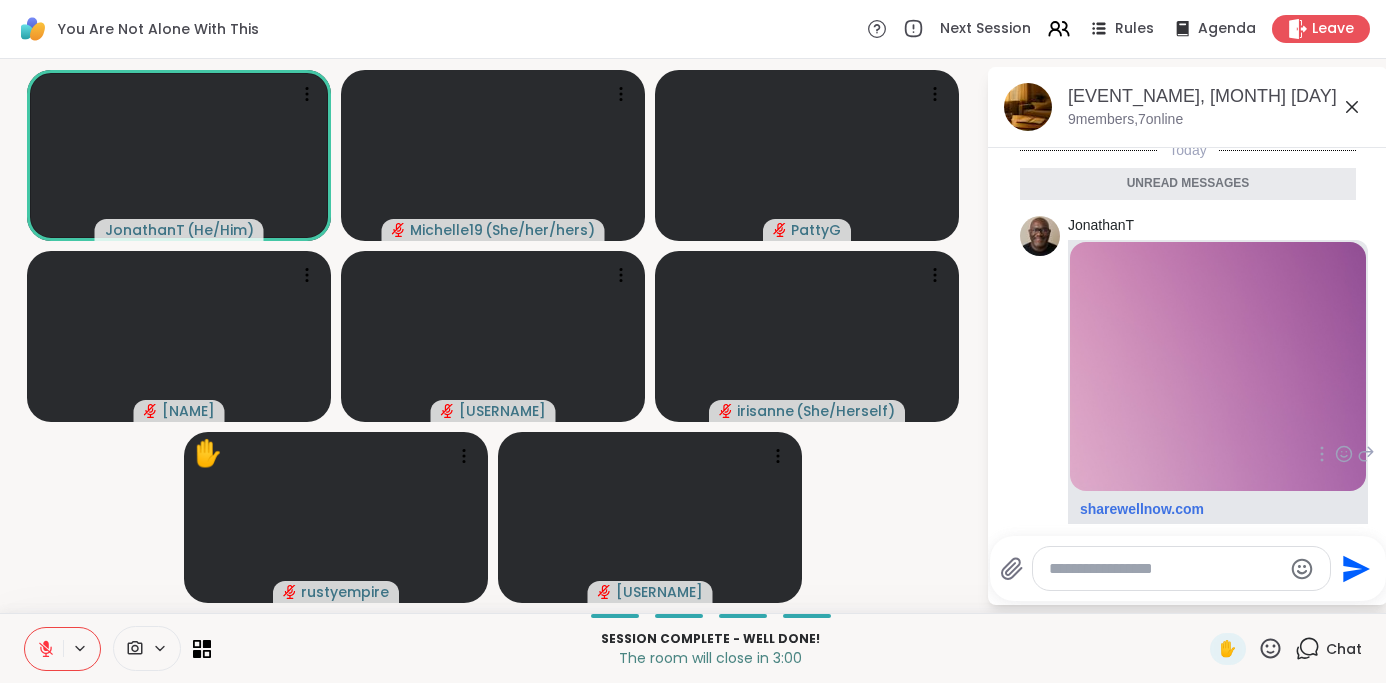 scroll, scrollTop: 7511, scrollLeft: 0, axis: vertical 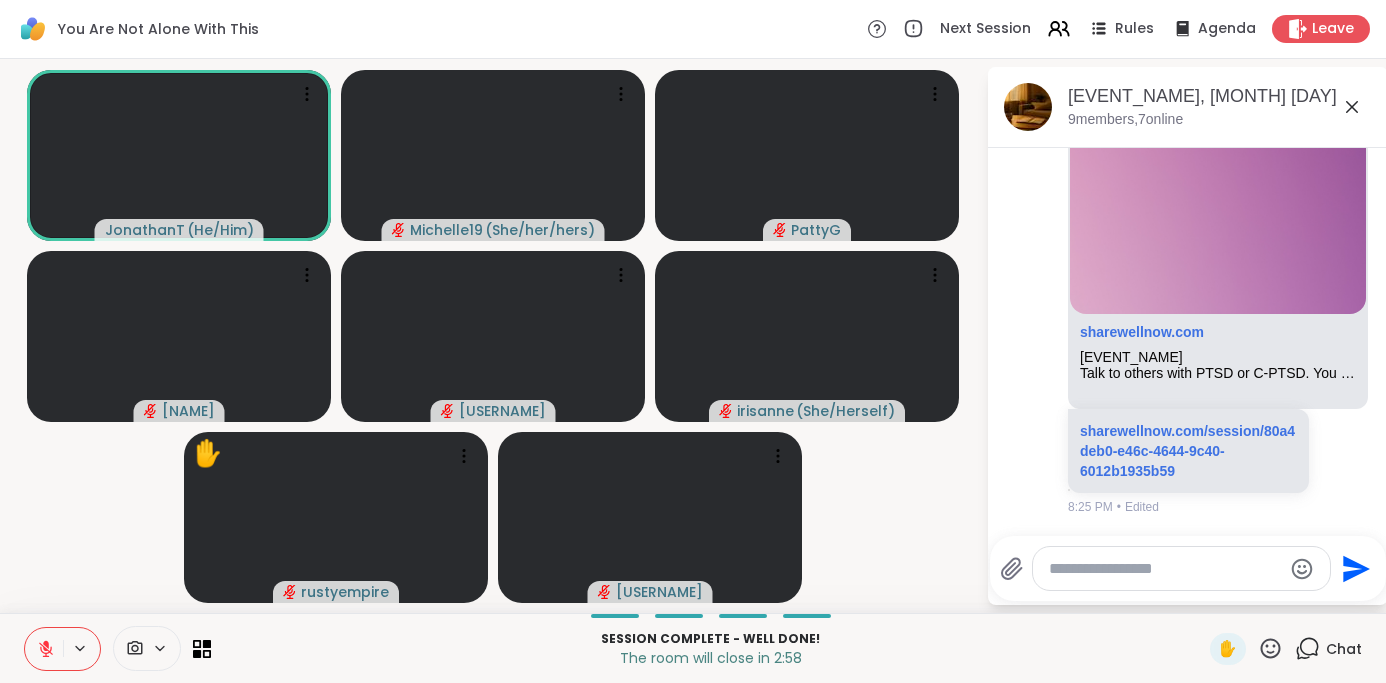 click 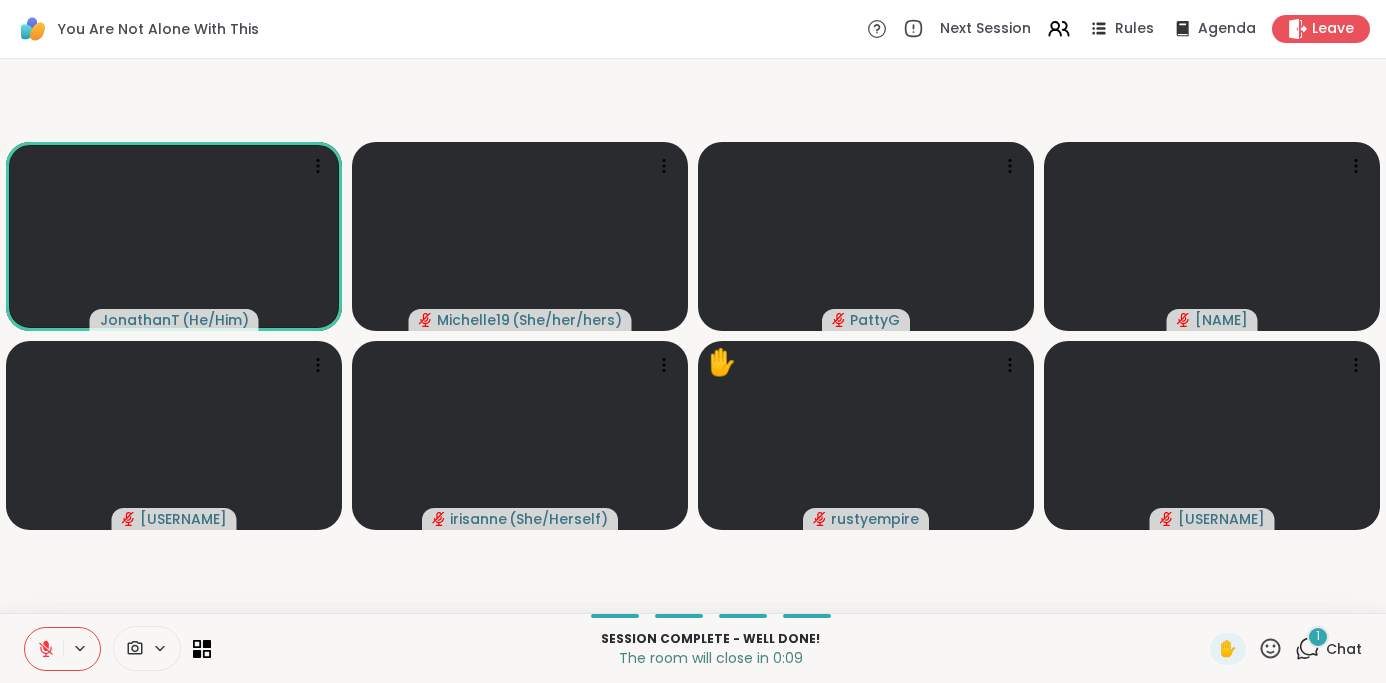 click 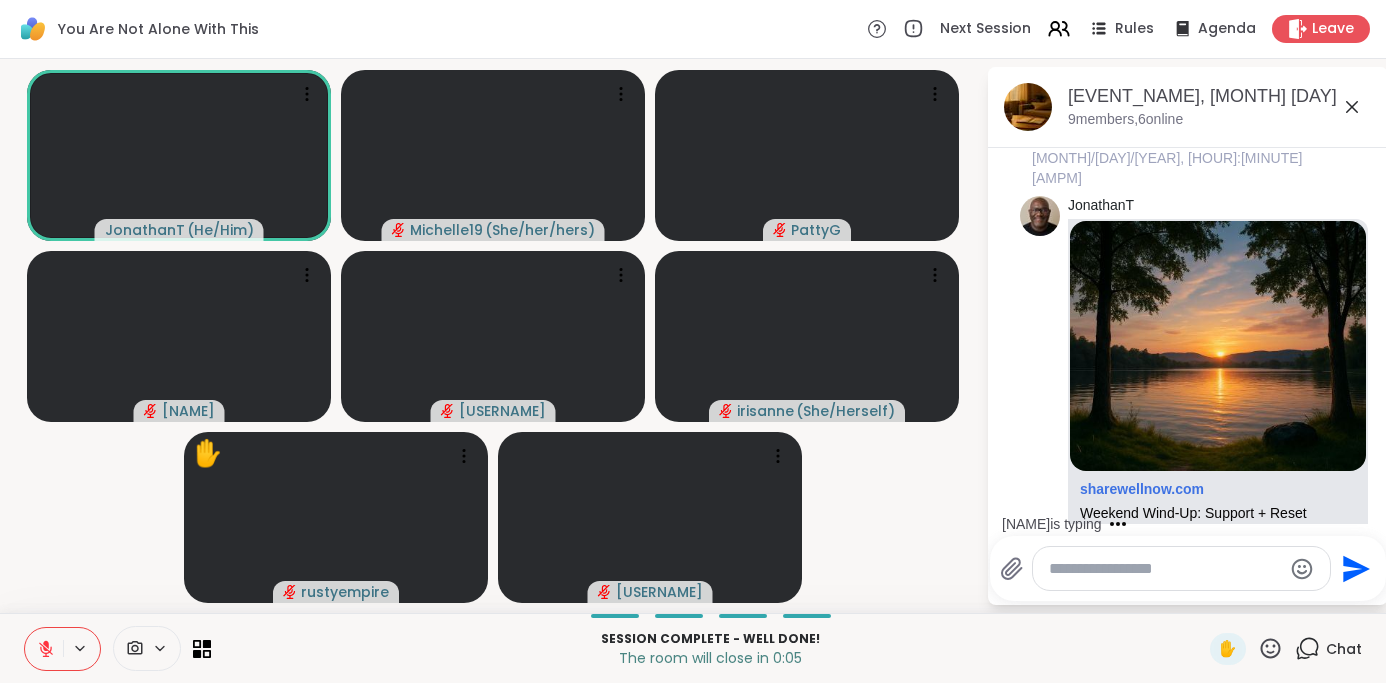 click 